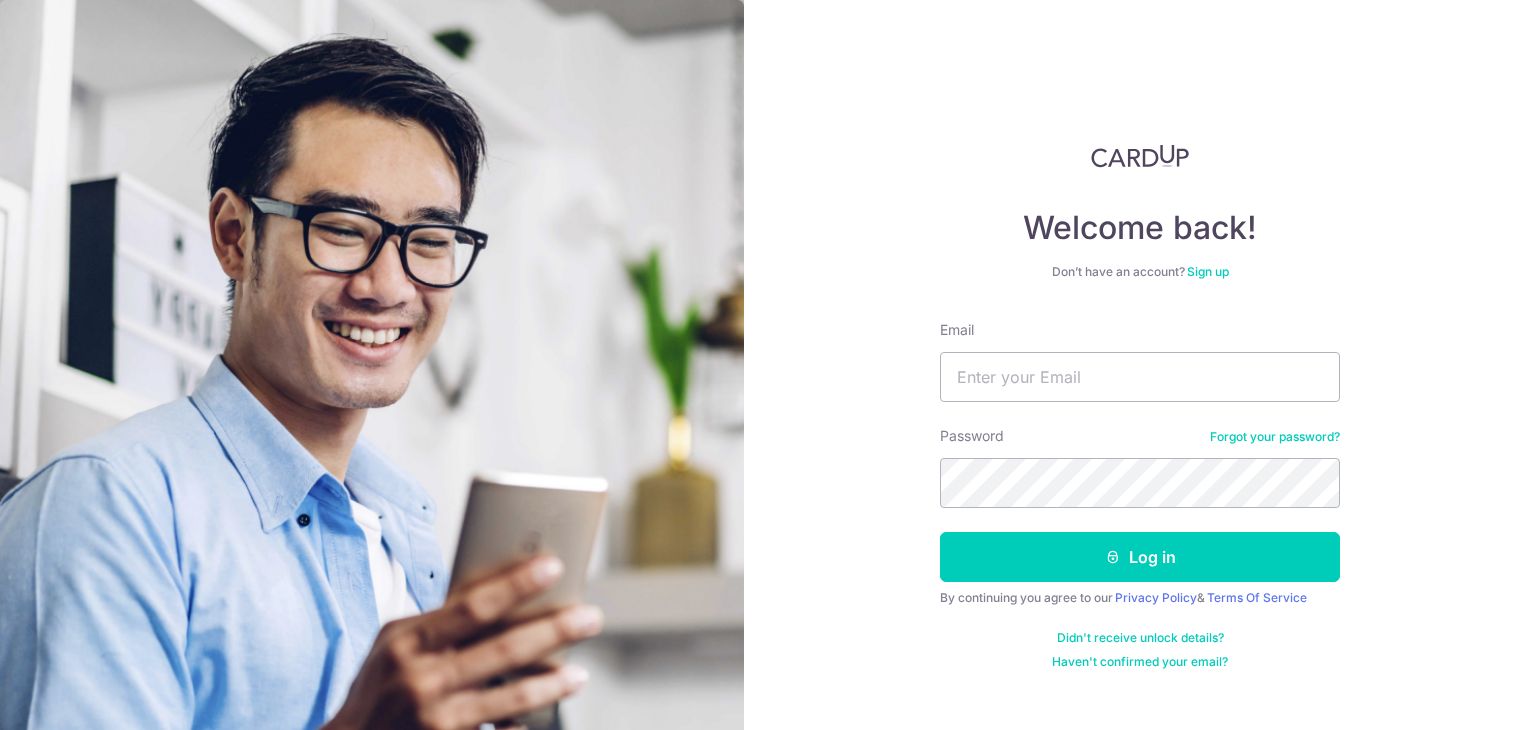 scroll, scrollTop: 0, scrollLeft: 0, axis: both 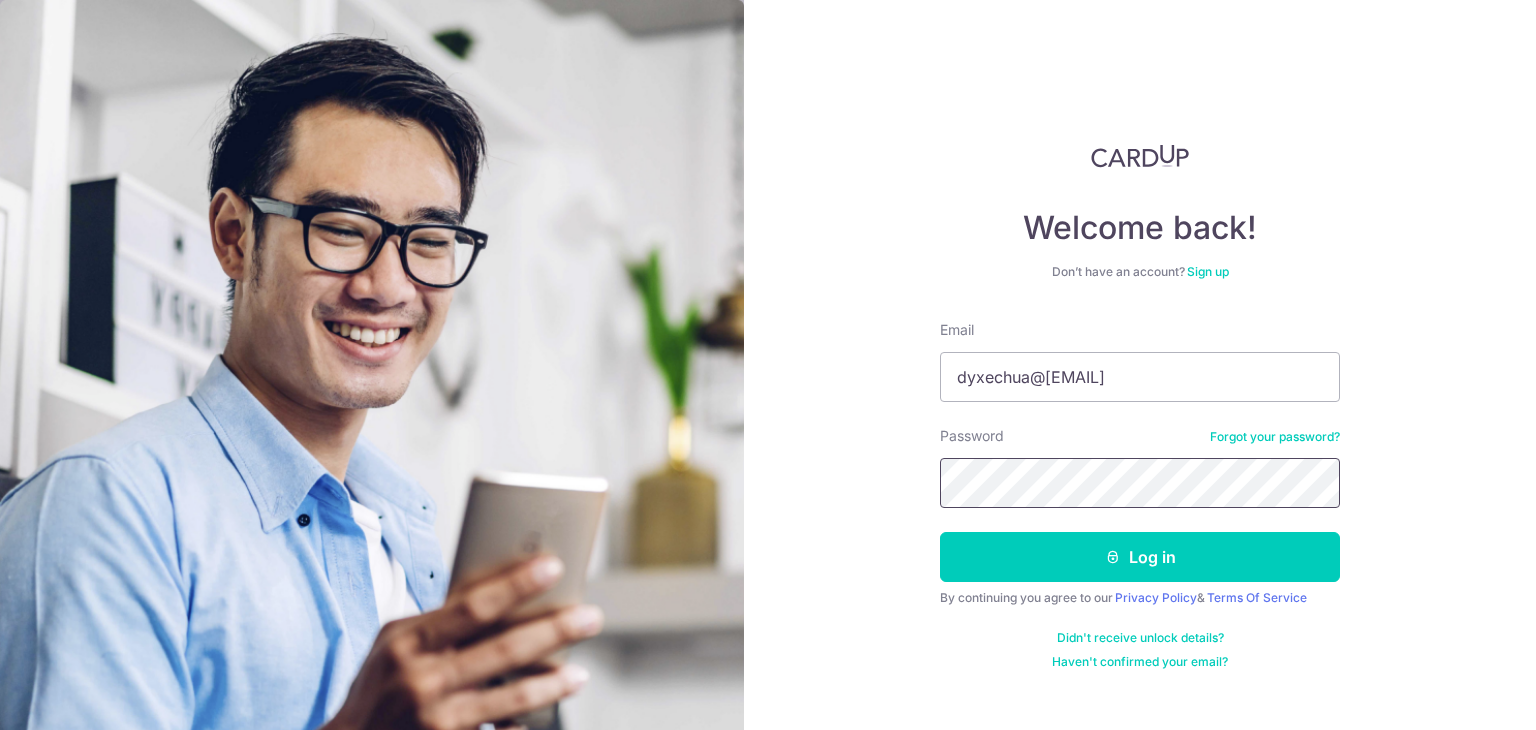 click on "Log in" at bounding box center (1140, 557) 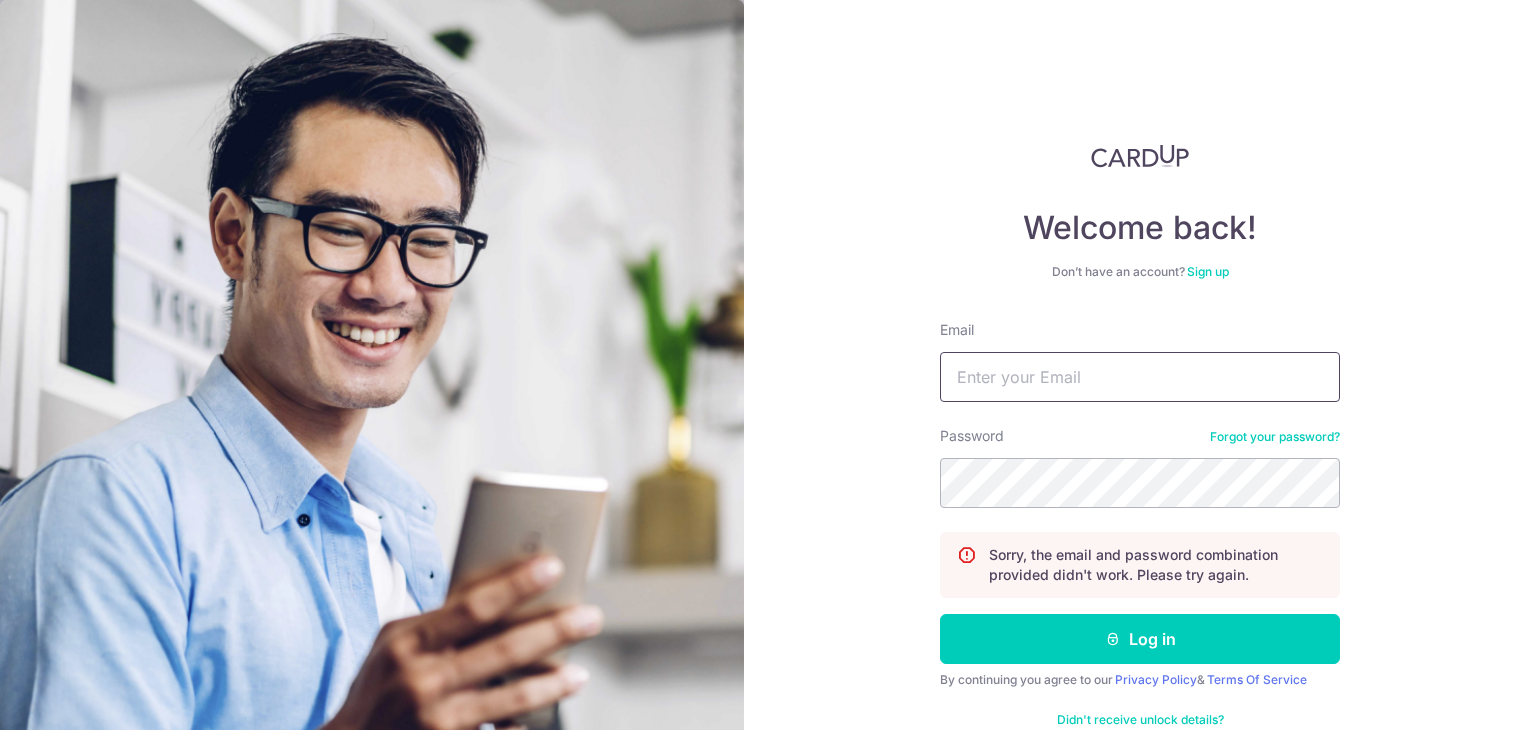 scroll, scrollTop: 0, scrollLeft: 0, axis: both 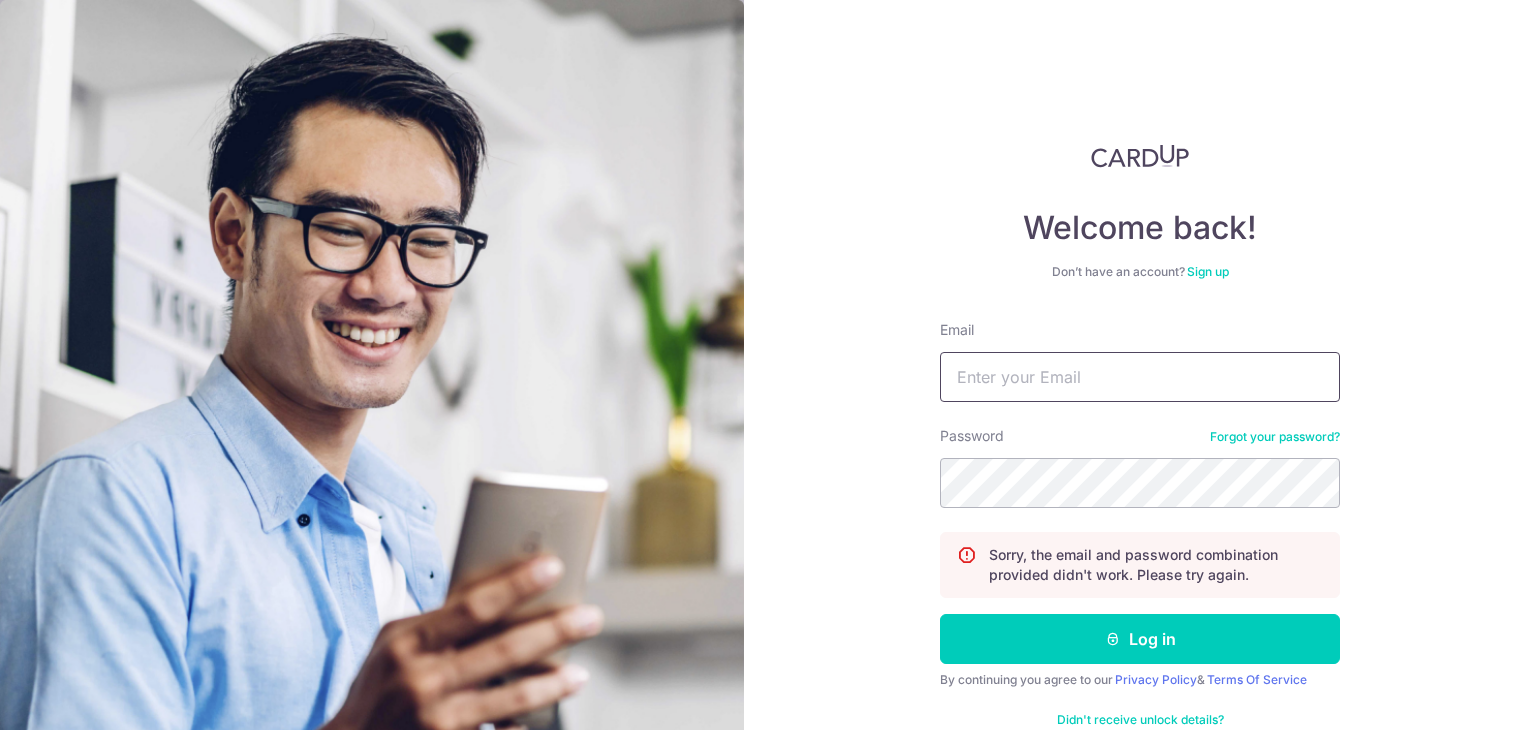 type on "wiafcomm@gmail.com" 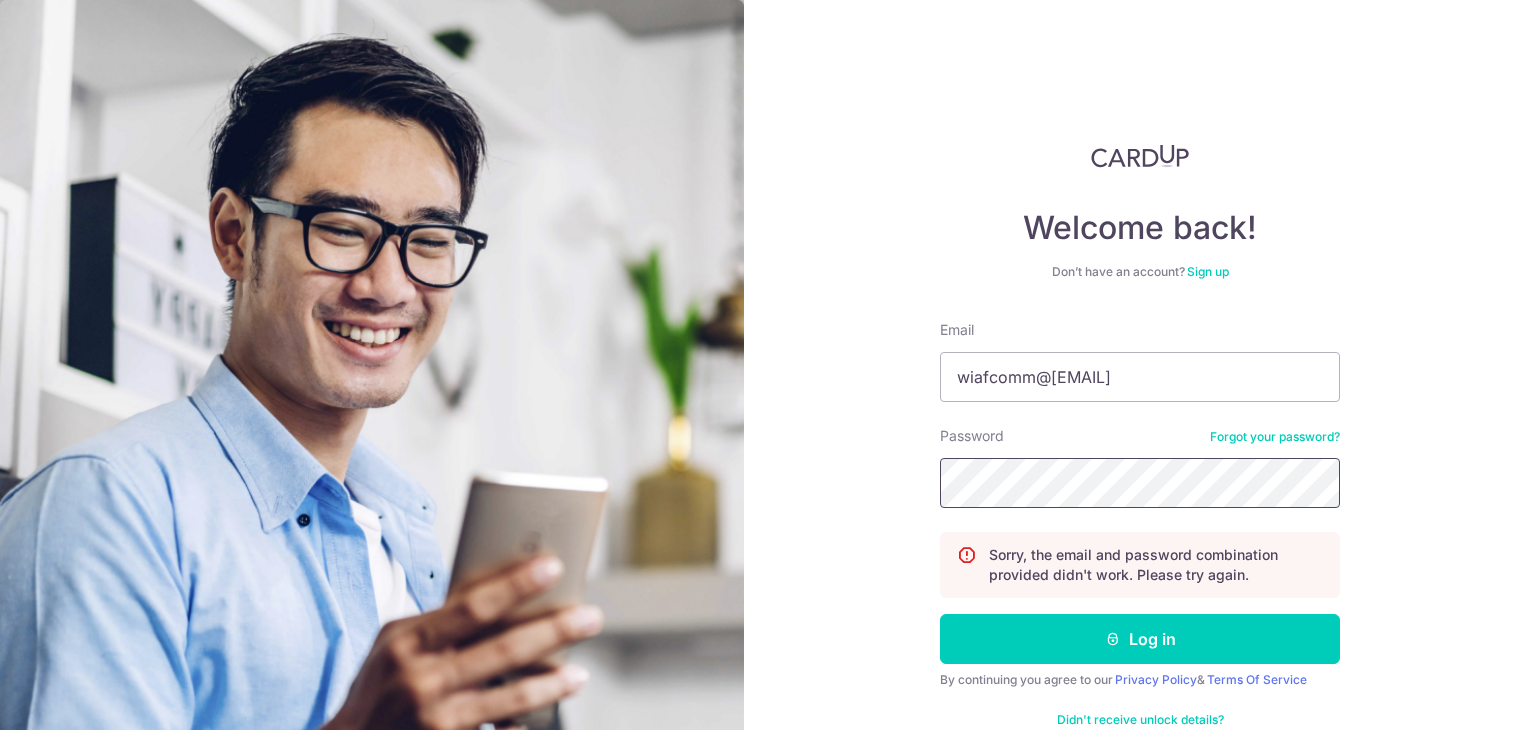 click on "Log in" at bounding box center (1140, 639) 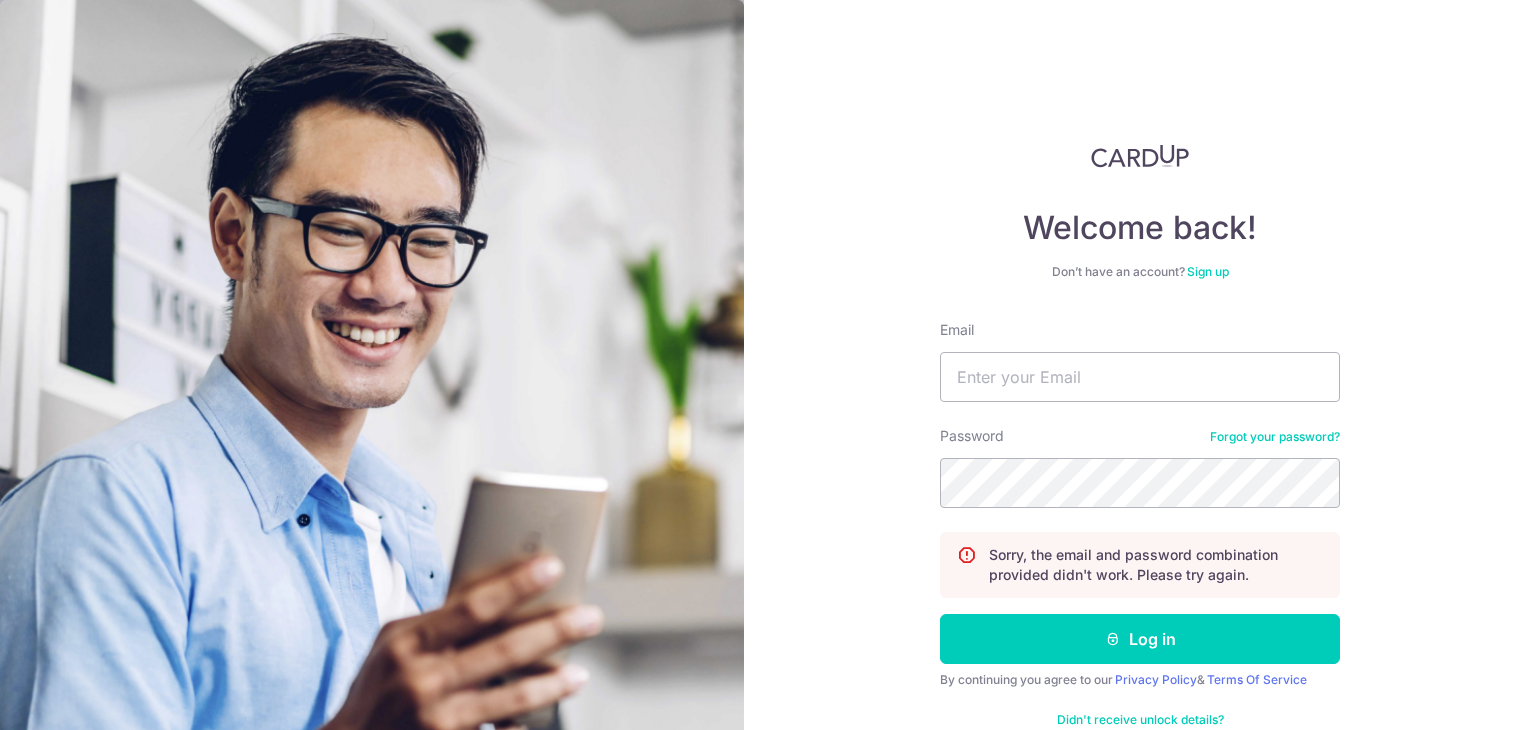 scroll, scrollTop: 0, scrollLeft: 0, axis: both 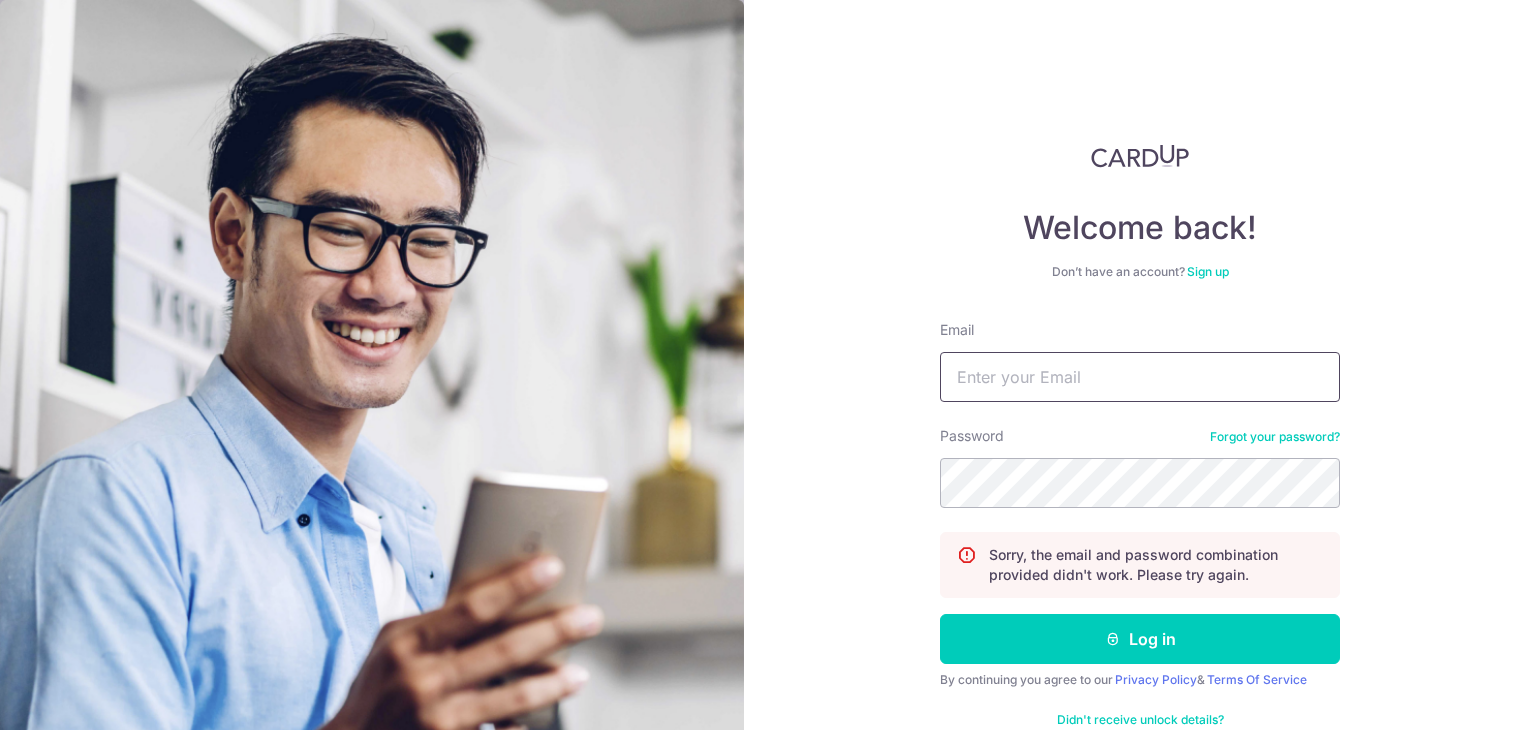 click on "Email" at bounding box center [1140, 377] 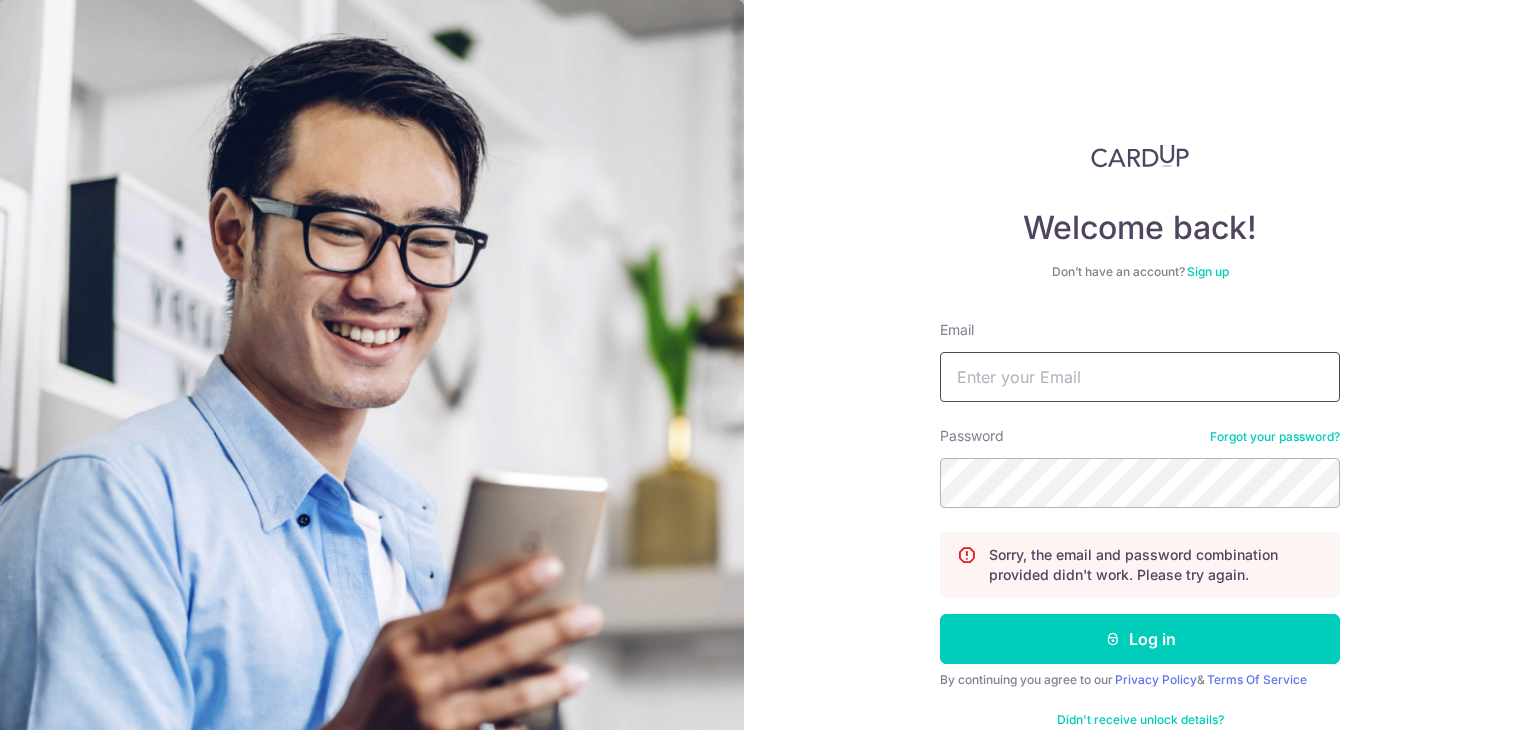 type on "dyxechua@[EMAIL]" 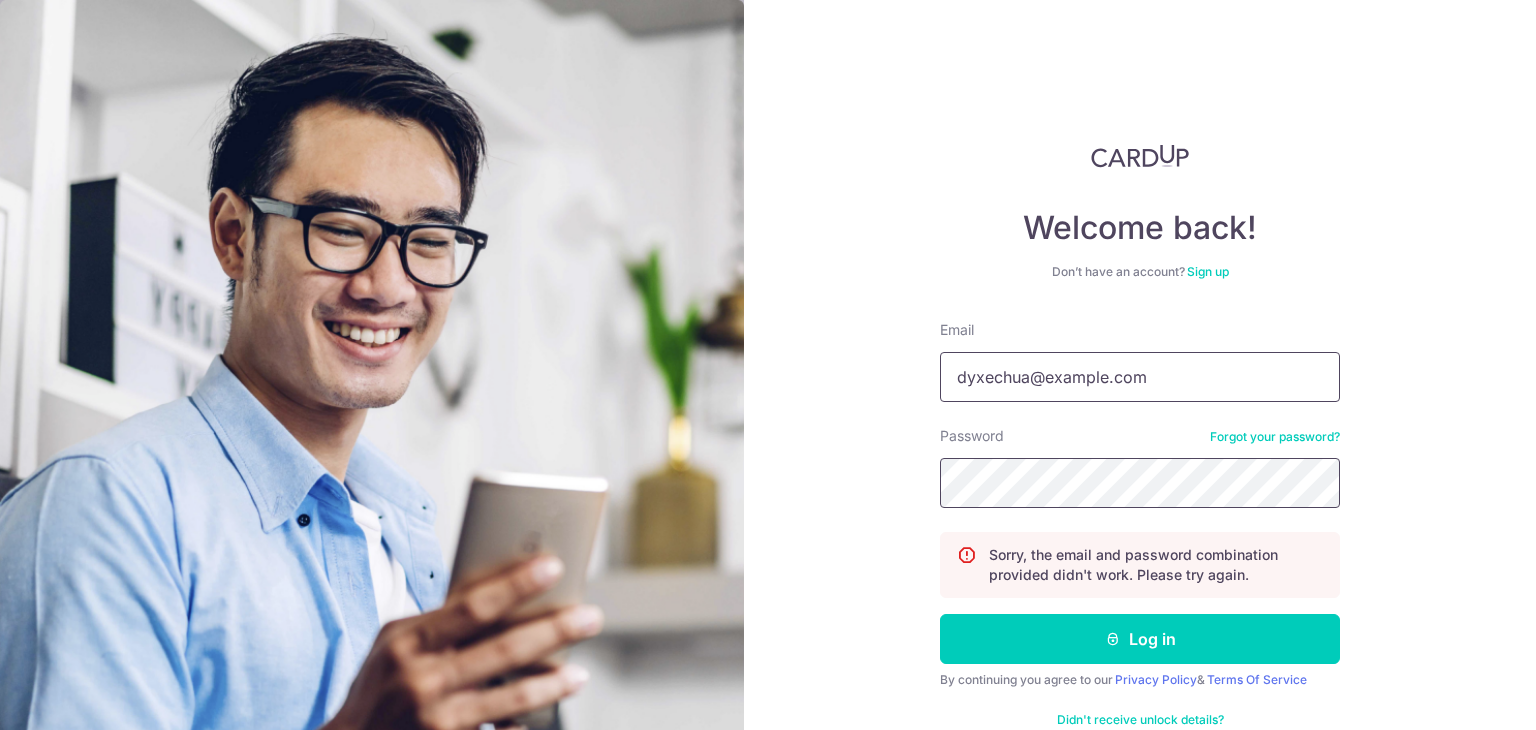 click on "Log in" at bounding box center (1140, 639) 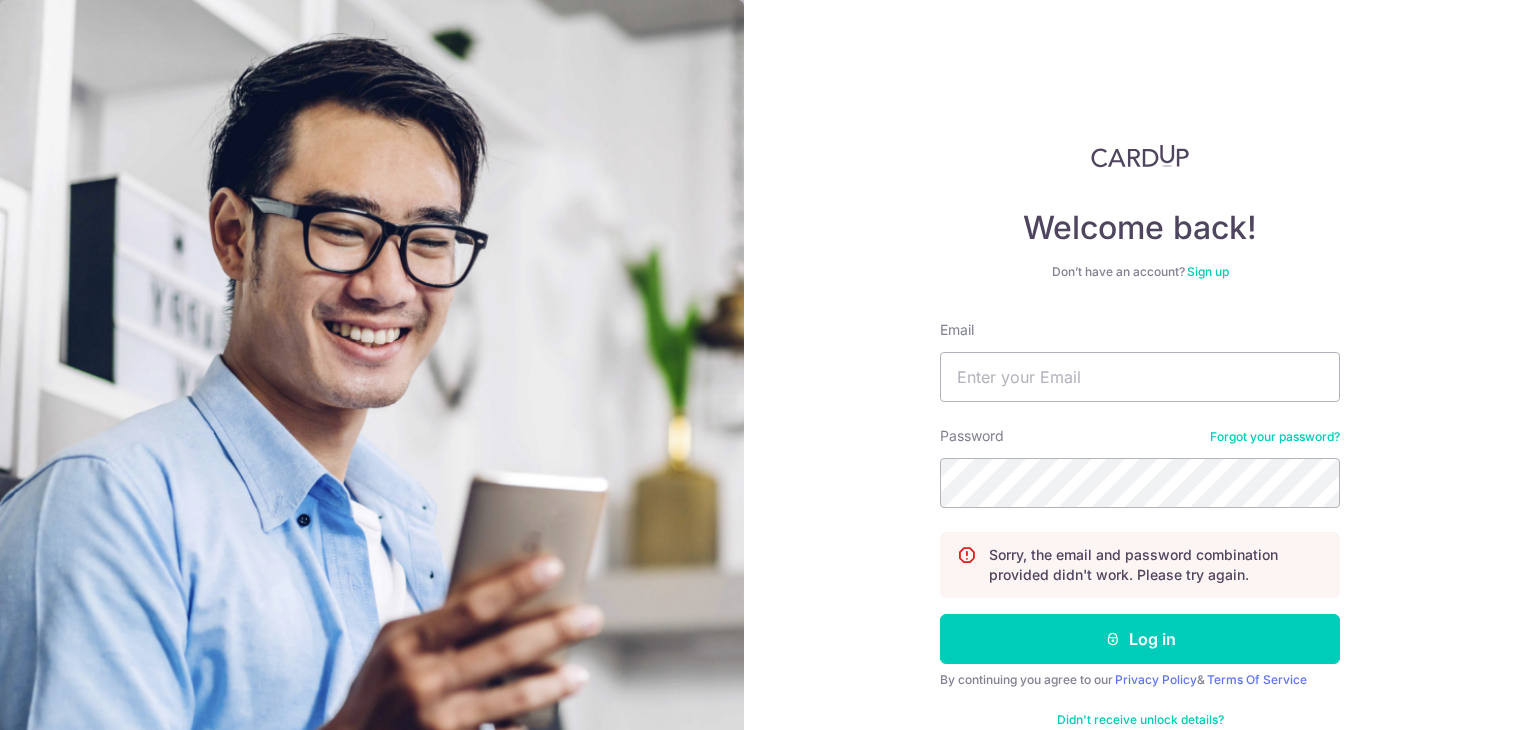 scroll, scrollTop: 0, scrollLeft: 0, axis: both 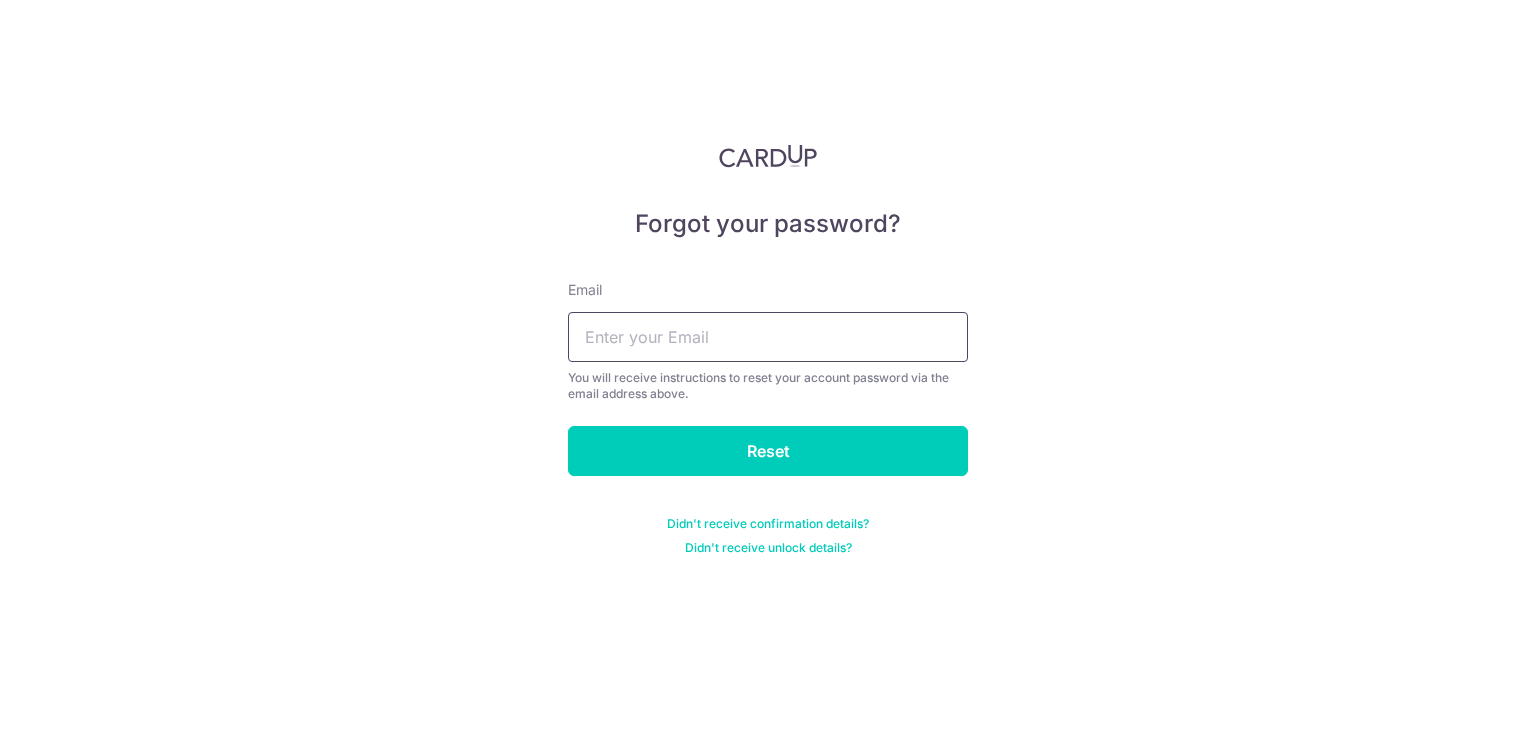 click at bounding box center (768, 337) 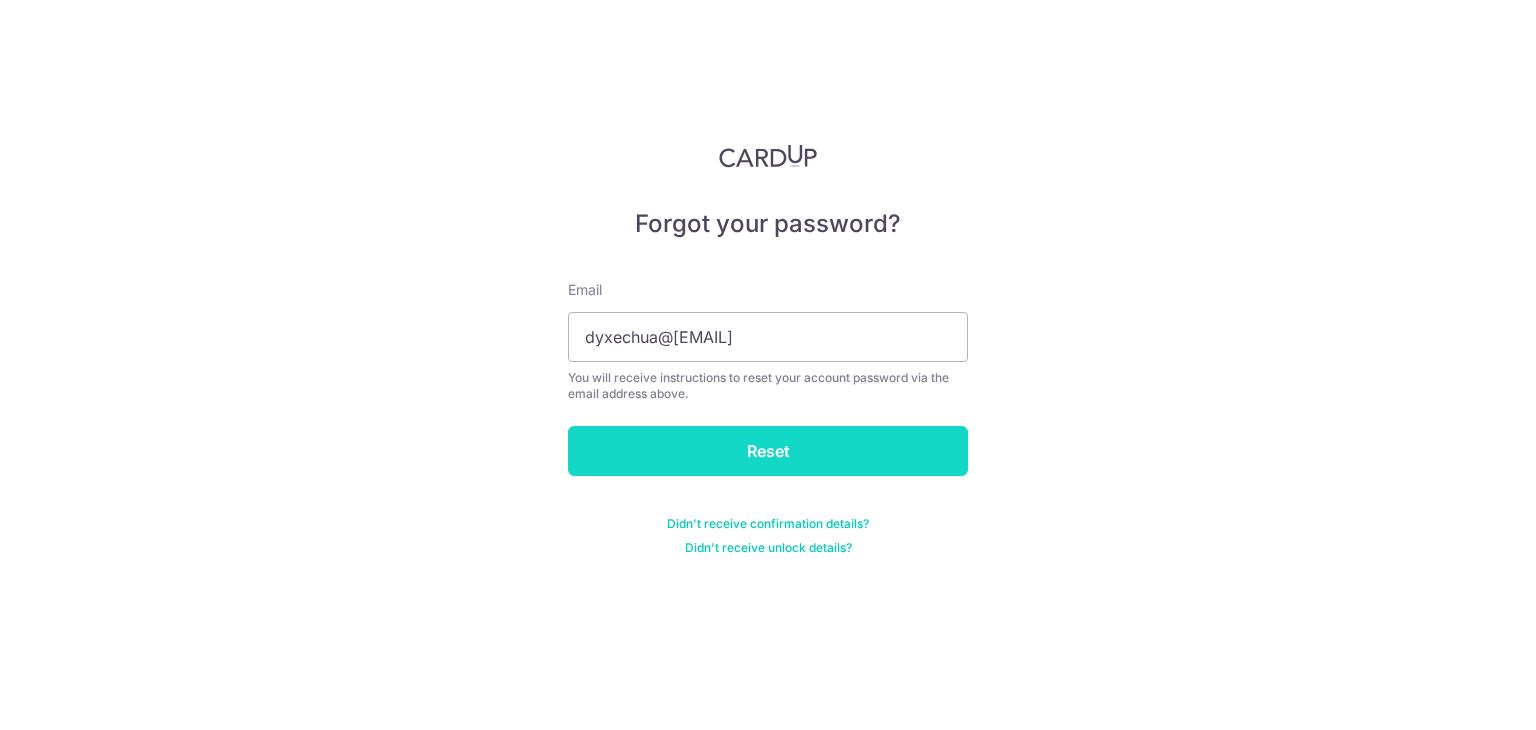 click on "Reset" at bounding box center (768, 451) 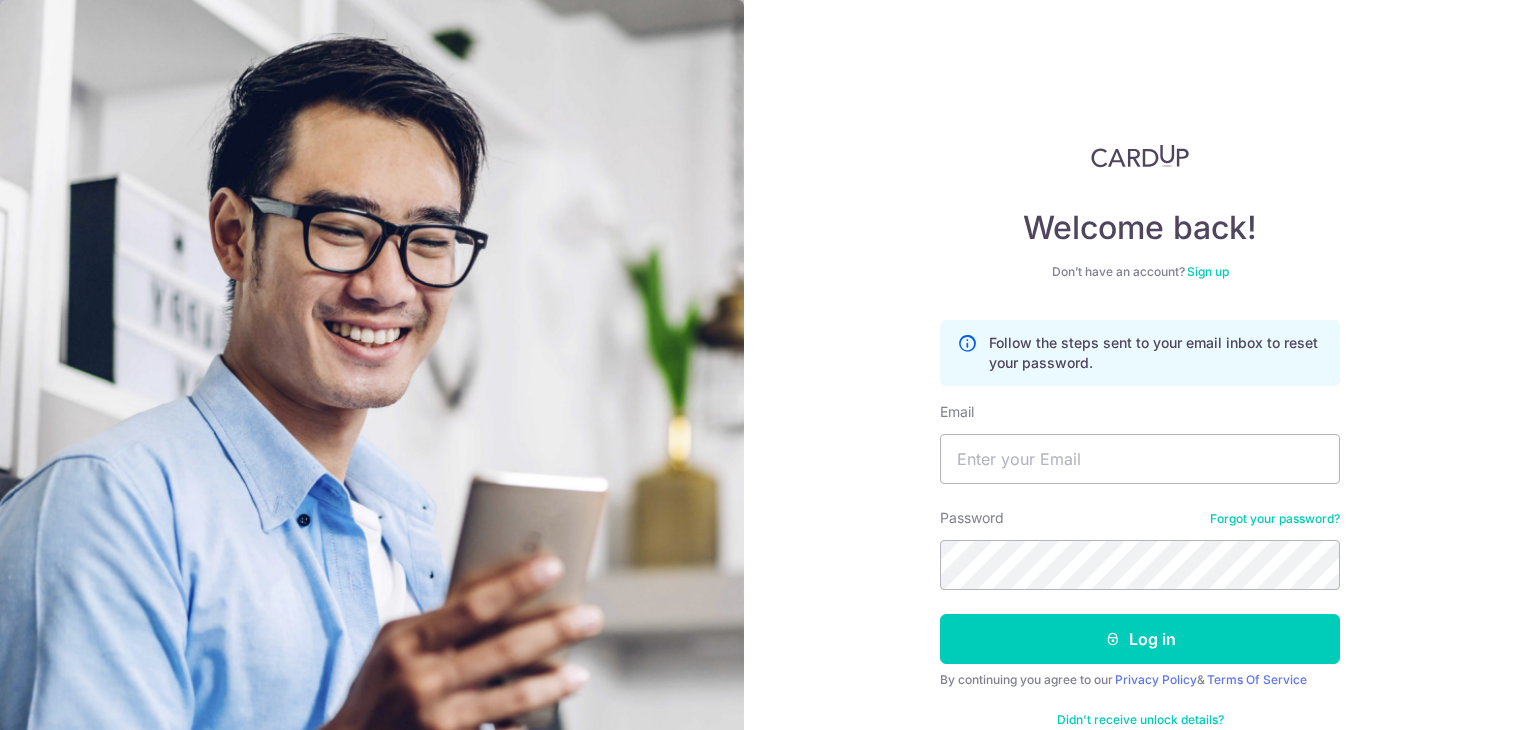 scroll, scrollTop: 0, scrollLeft: 0, axis: both 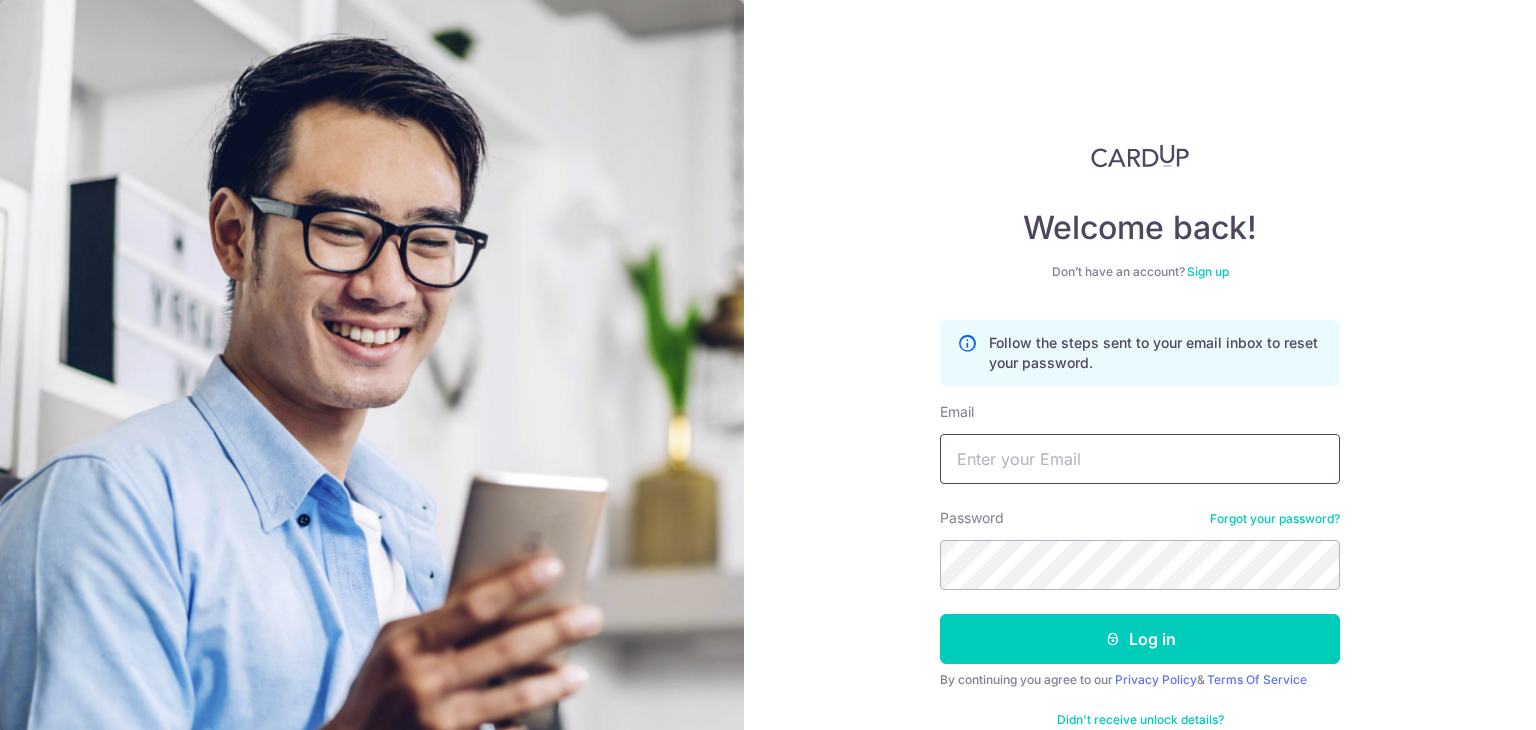 click on "Email" at bounding box center (1140, 459) 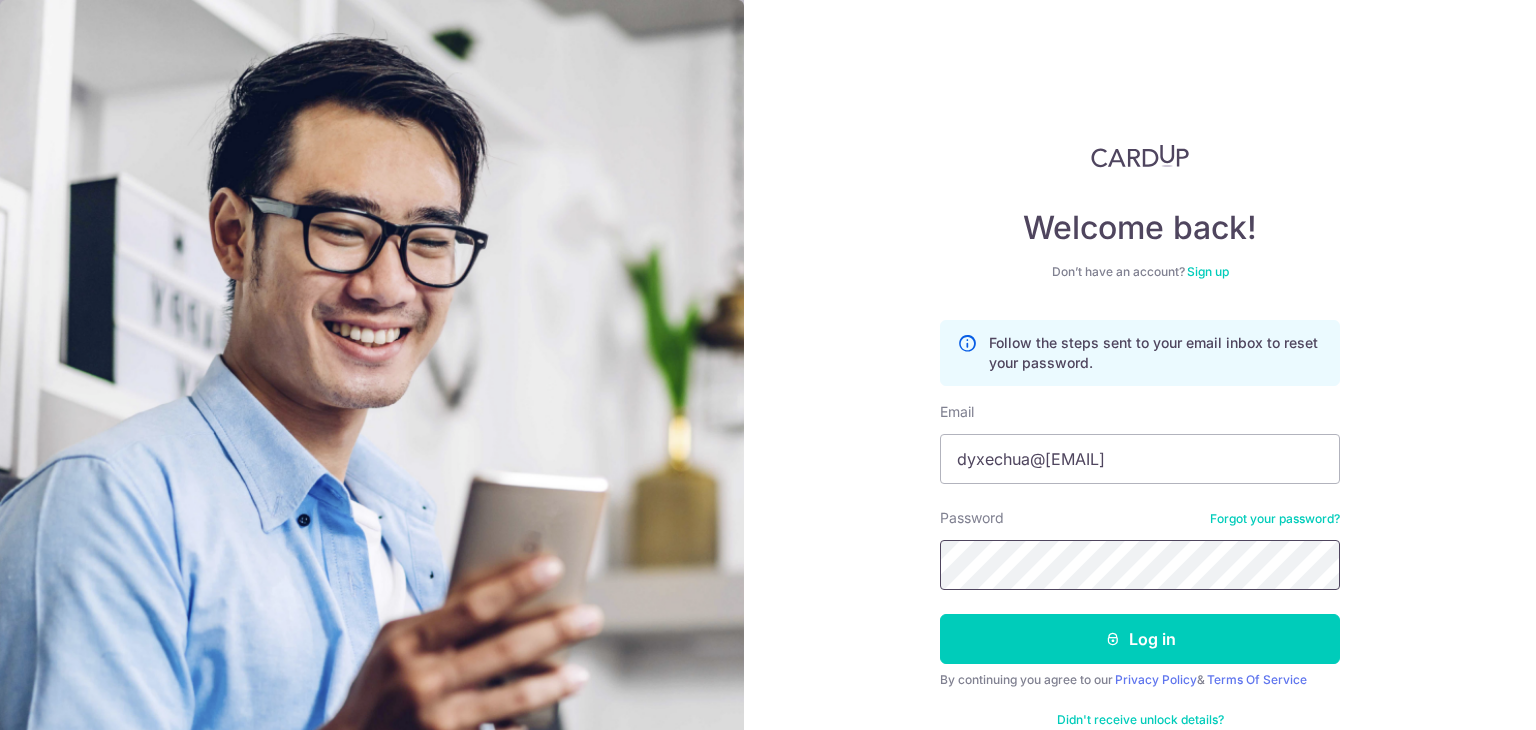 click on "Log in" at bounding box center [1140, 639] 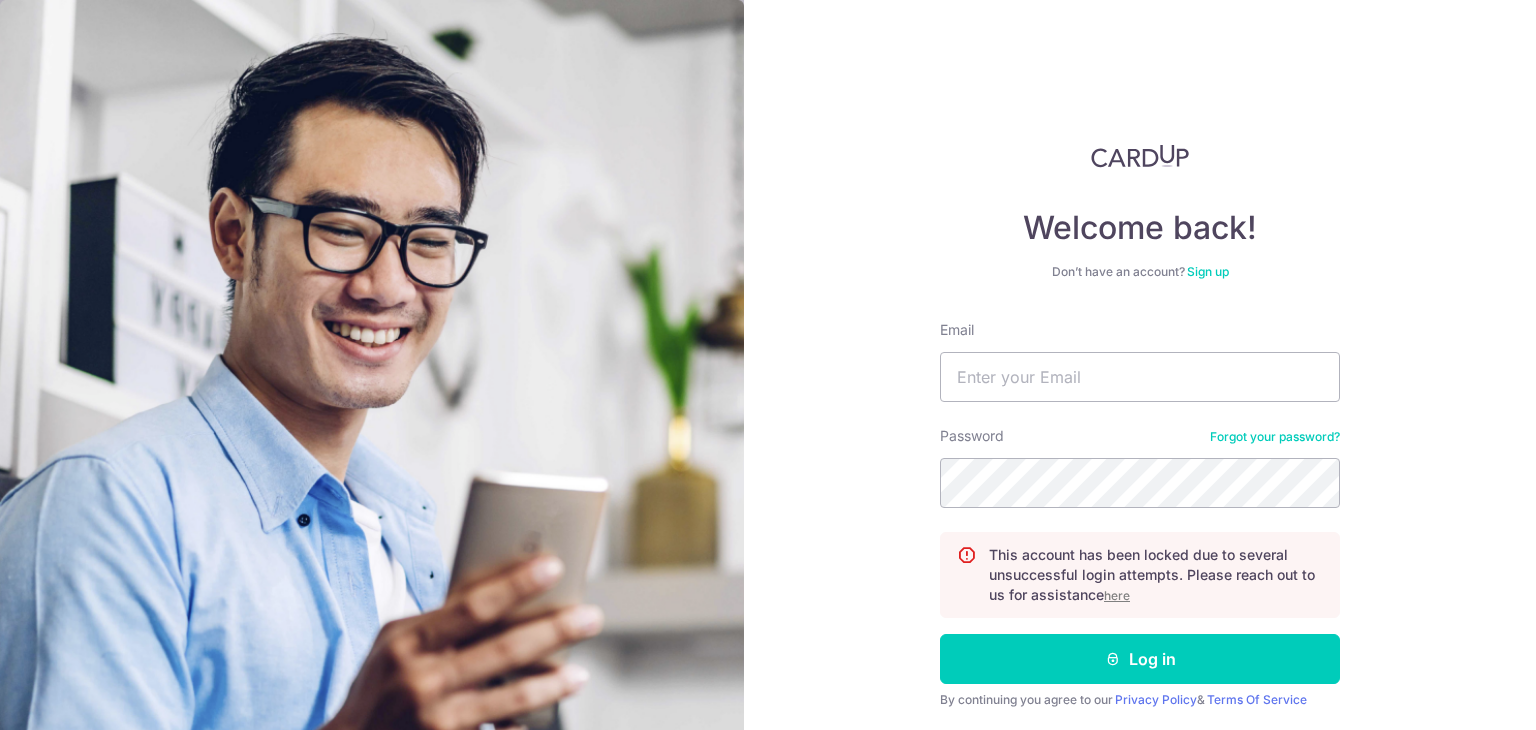 scroll, scrollTop: 0, scrollLeft: 0, axis: both 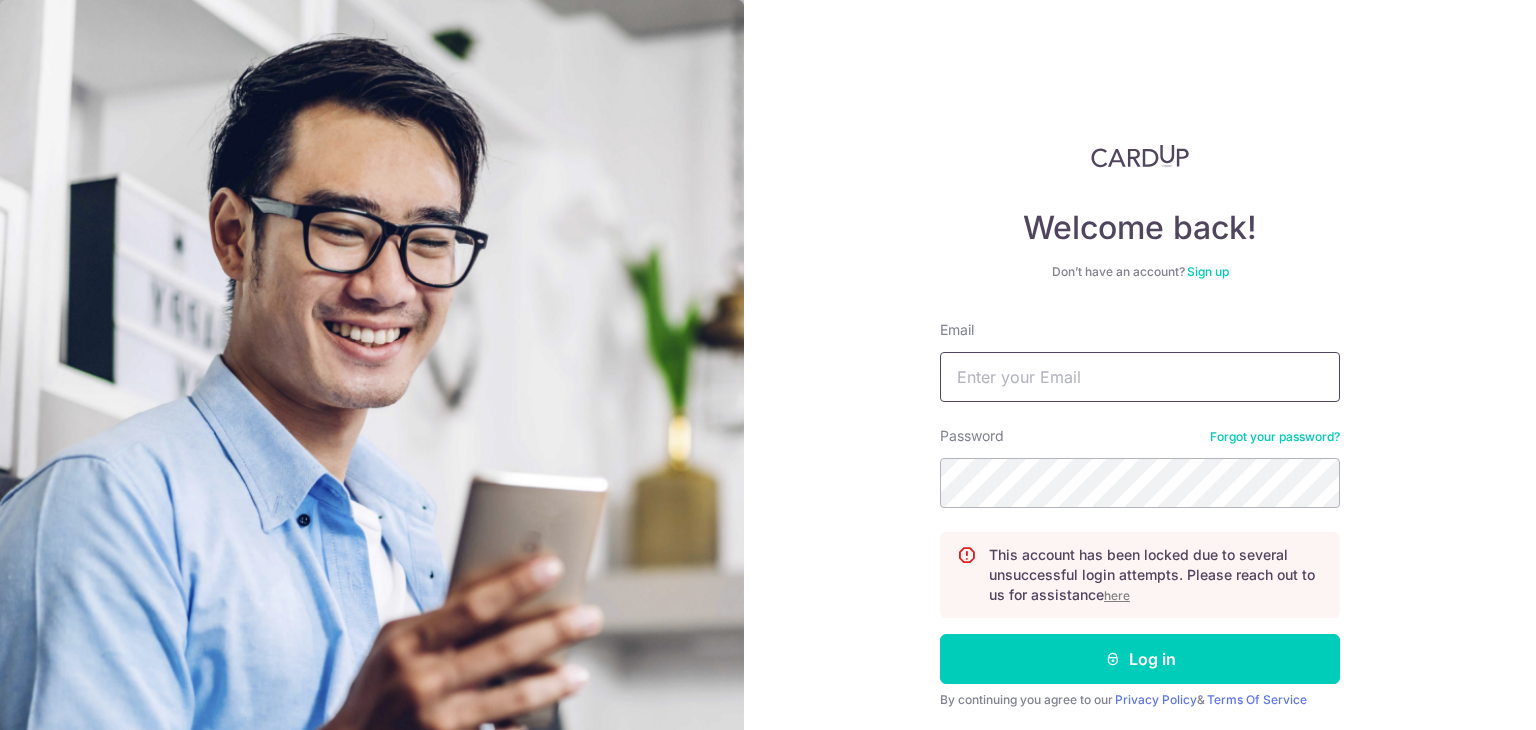 click on "Email" at bounding box center [1140, 377] 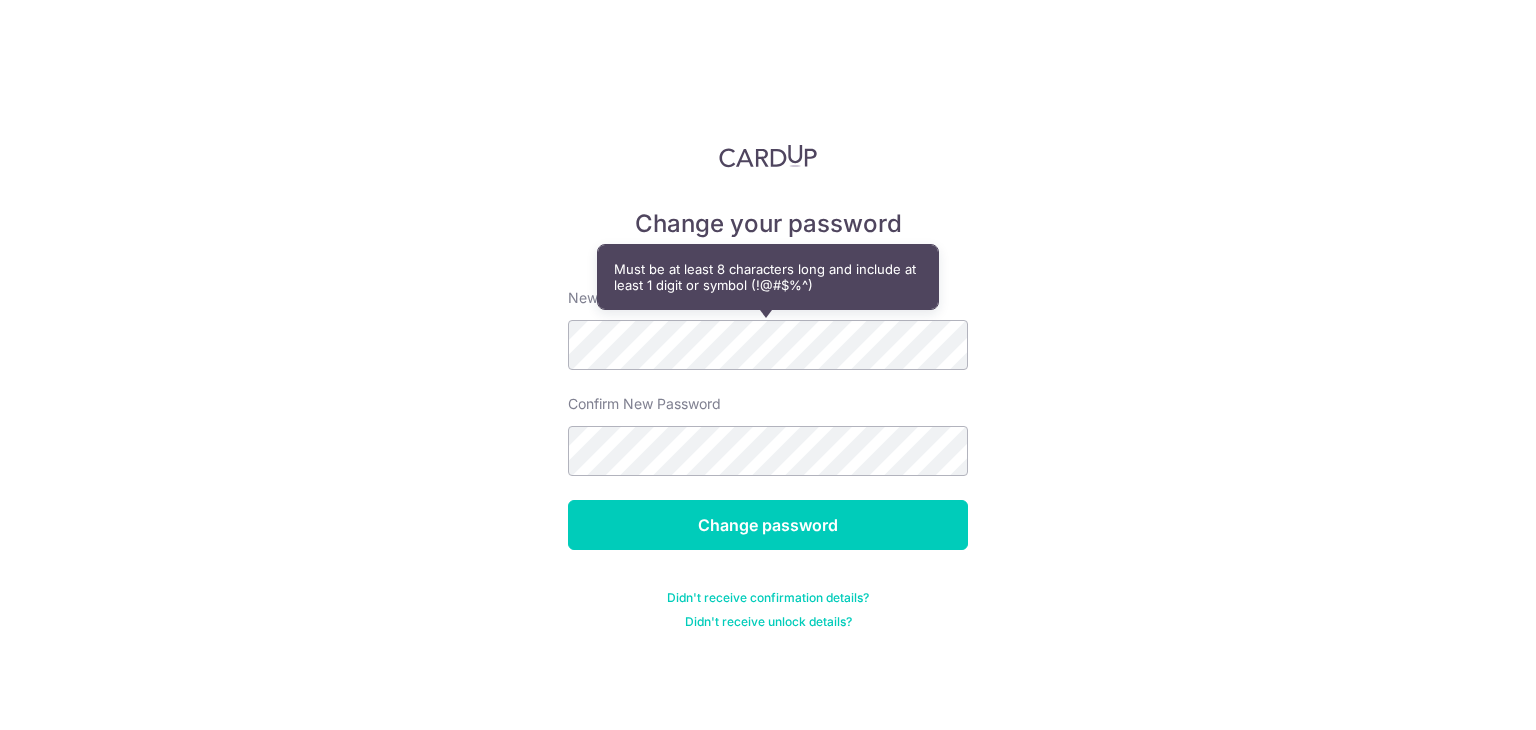 scroll, scrollTop: 0, scrollLeft: 0, axis: both 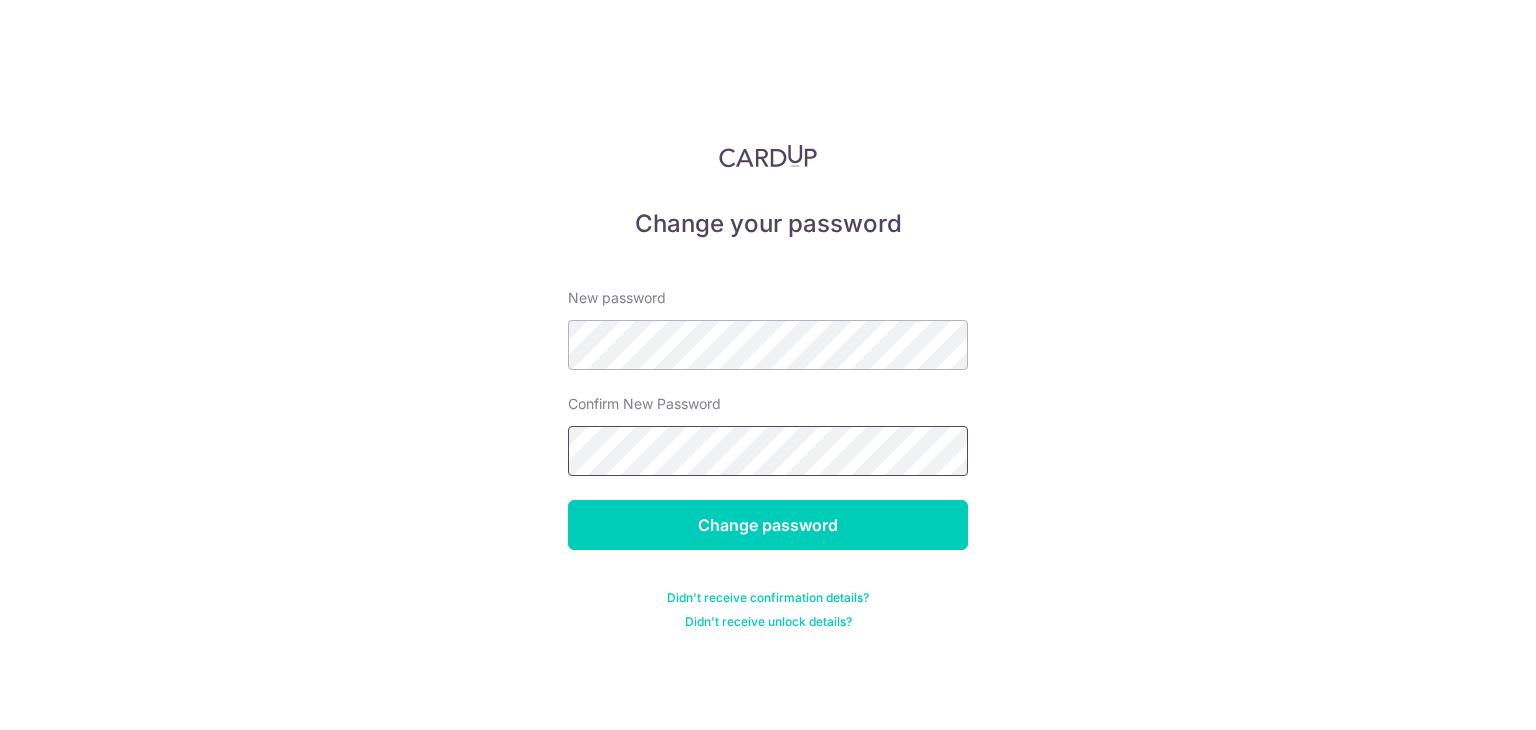 click on "Change password" at bounding box center [768, 525] 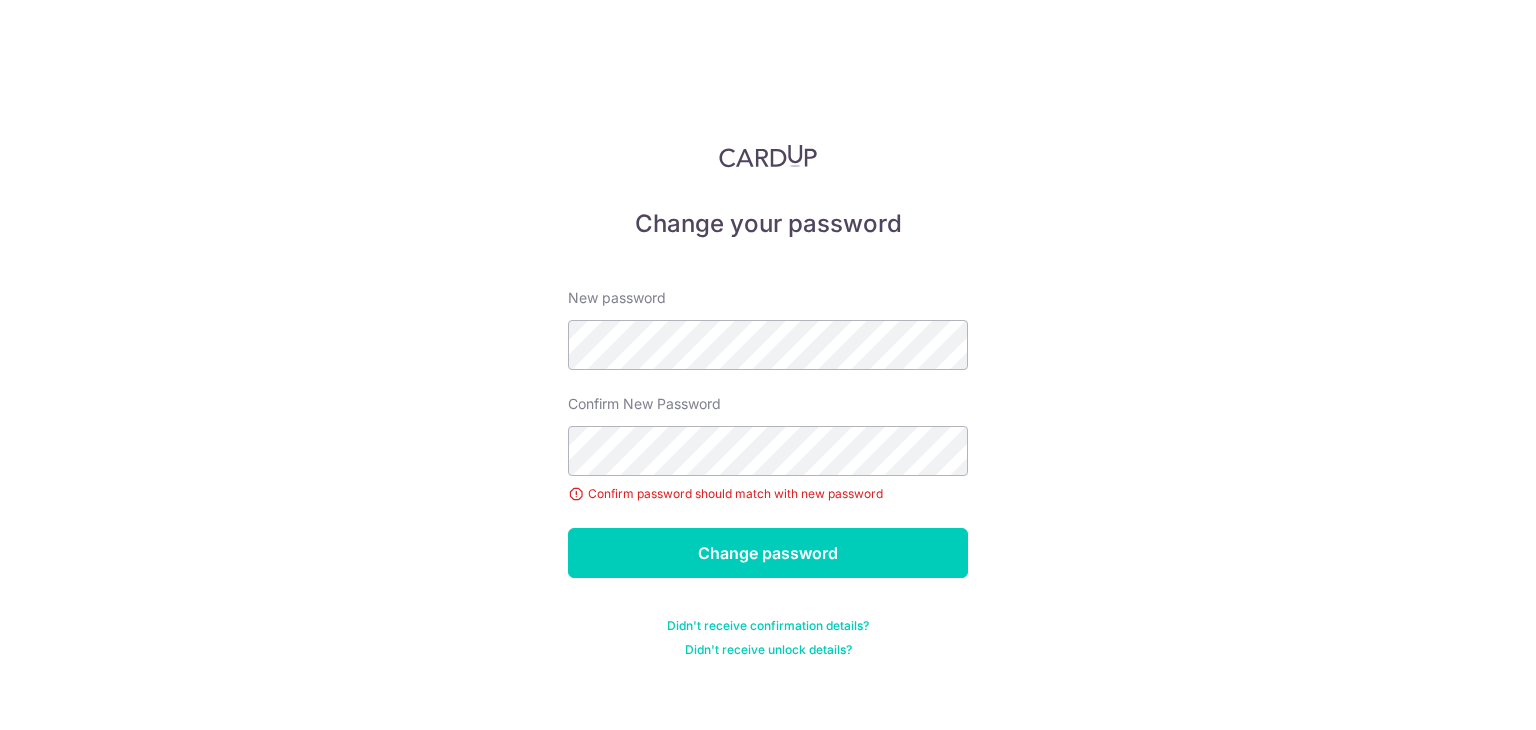 scroll, scrollTop: 0, scrollLeft: 0, axis: both 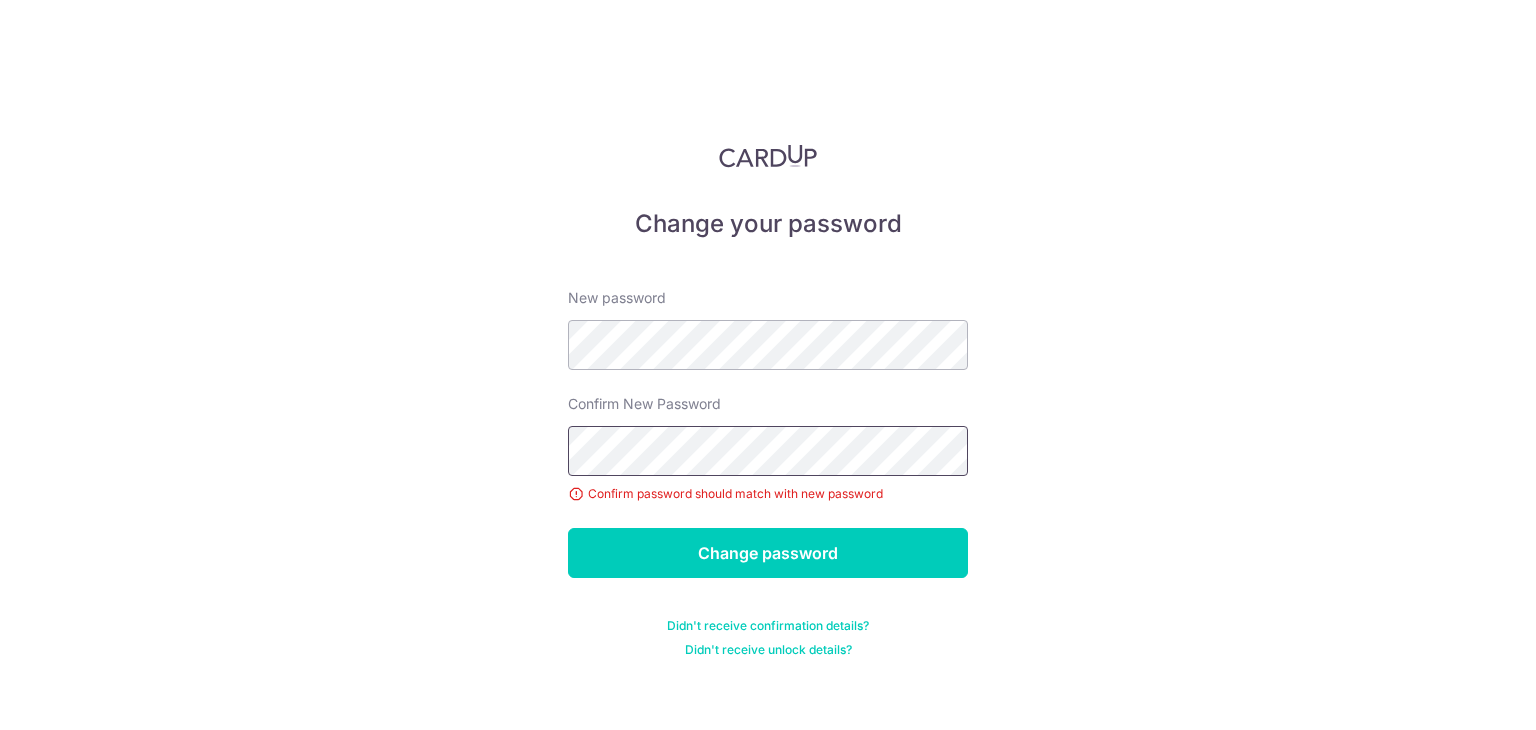 click on "Change password" at bounding box center [768, 553] 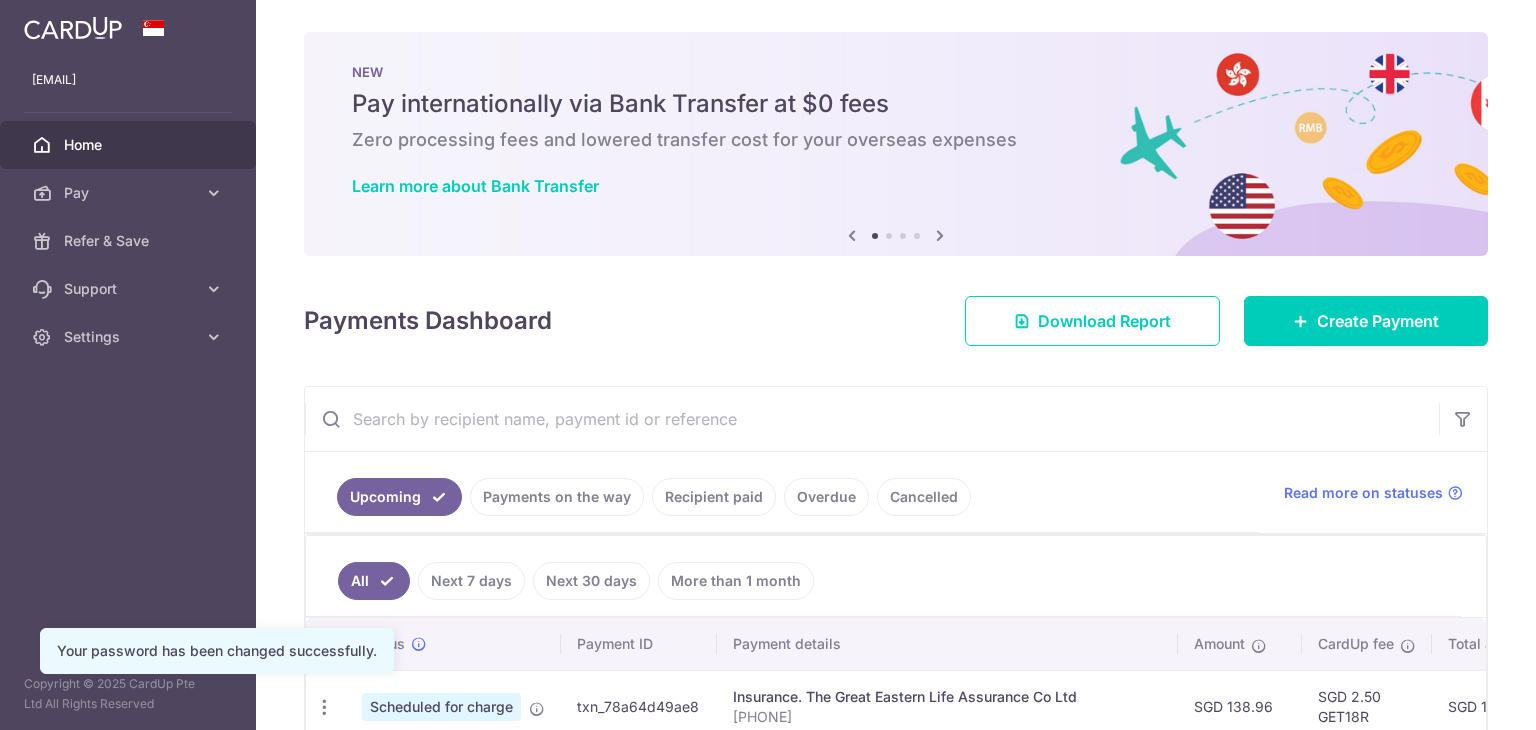 scroll, scrollTop: 0, scrollLeft: 0, axis: both 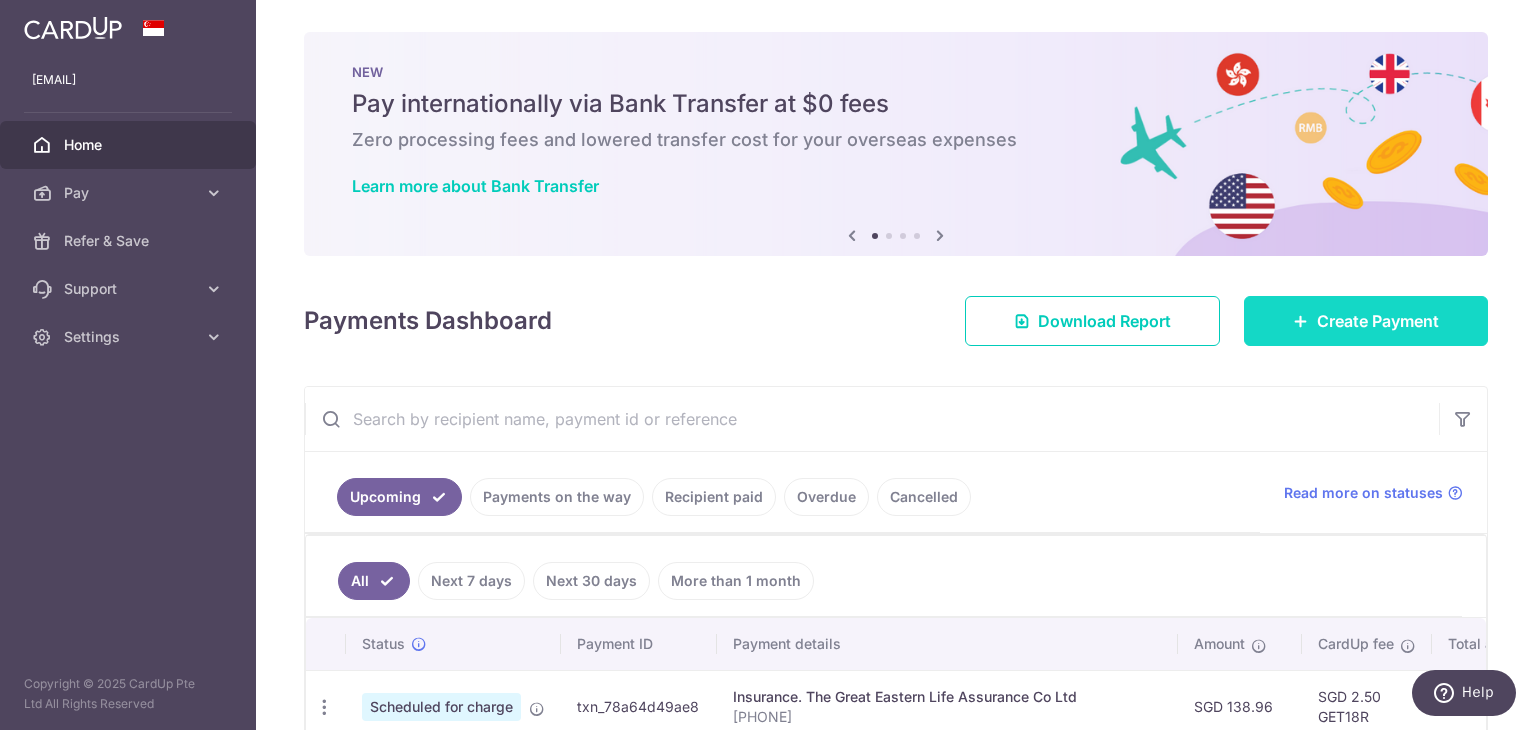 click on "Create Payment" at bounding box center (1378, 321) 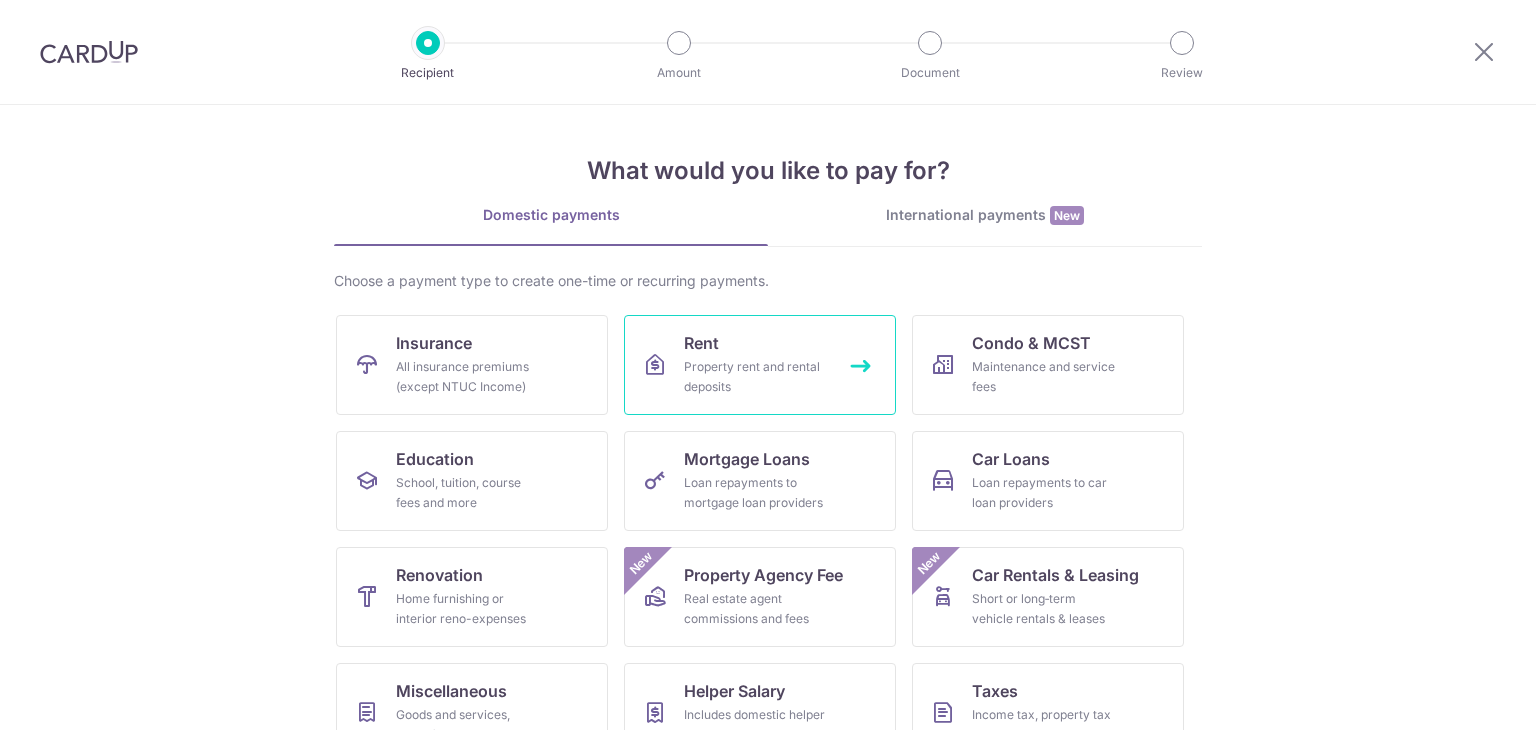scroll, scrollTop: 0, scrollLeft: 0, axis: both 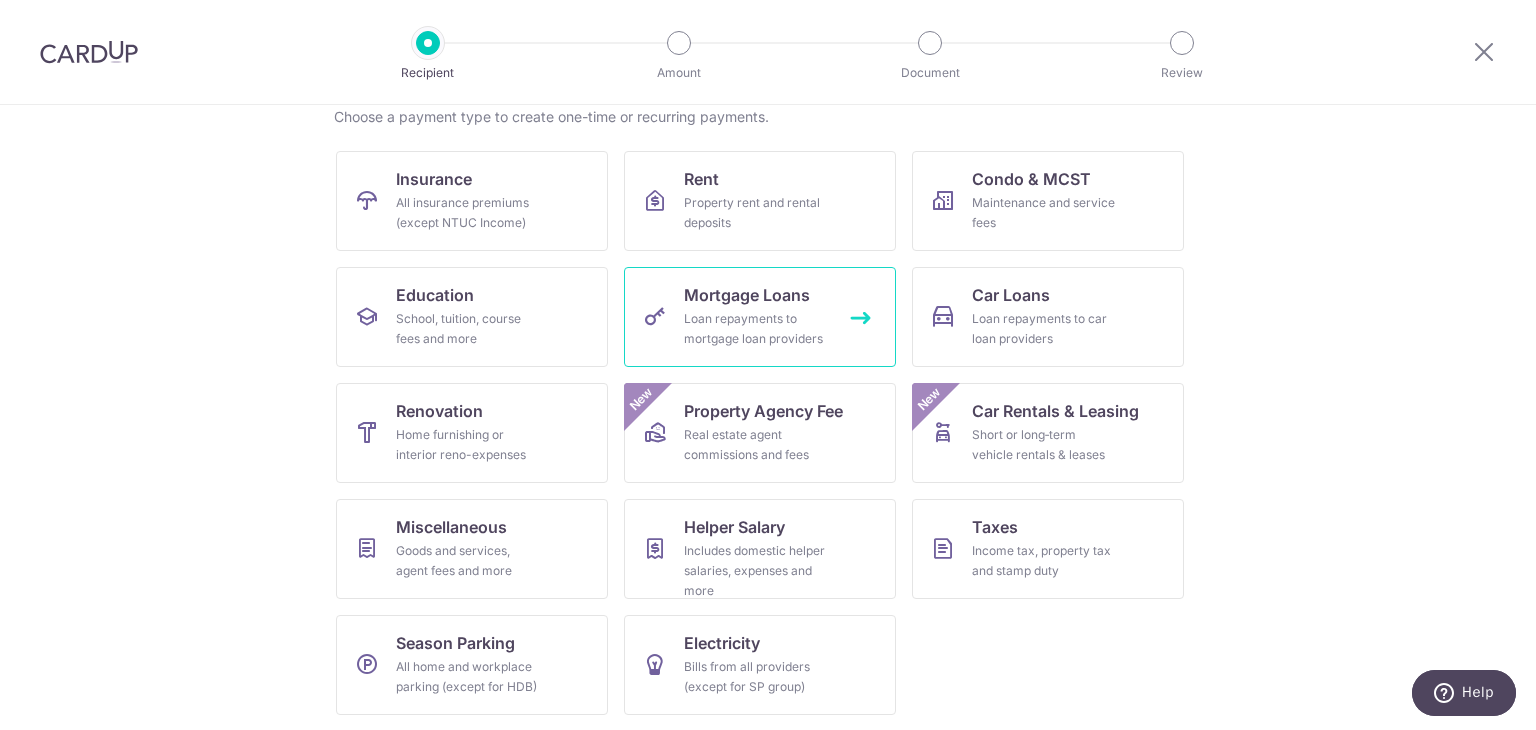 click on "Mortgage Loans Loan repayments to mortgage loan providers" at bounding box center [760, 317] 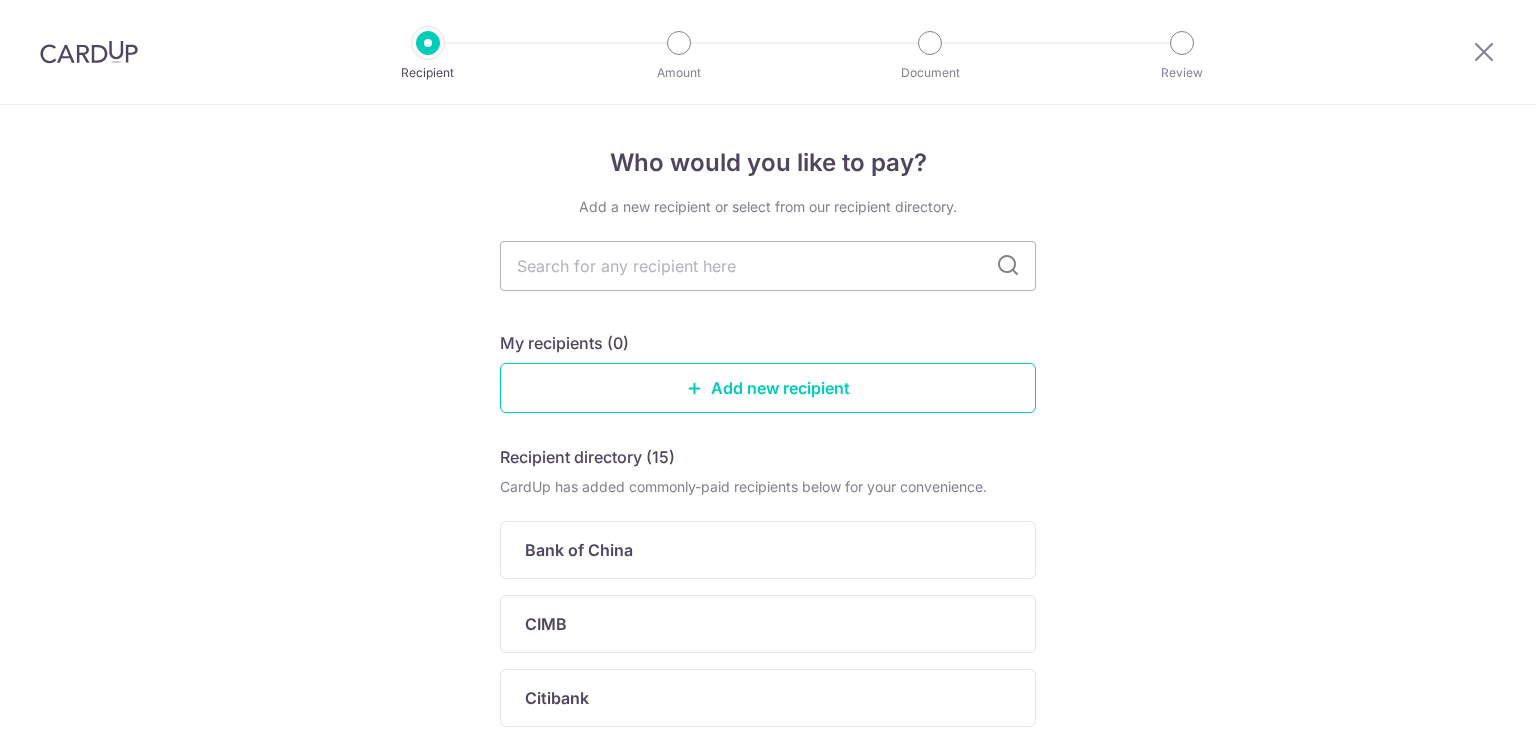 scroll, scrollTop: 0, scrollLeft: 0, axis: both 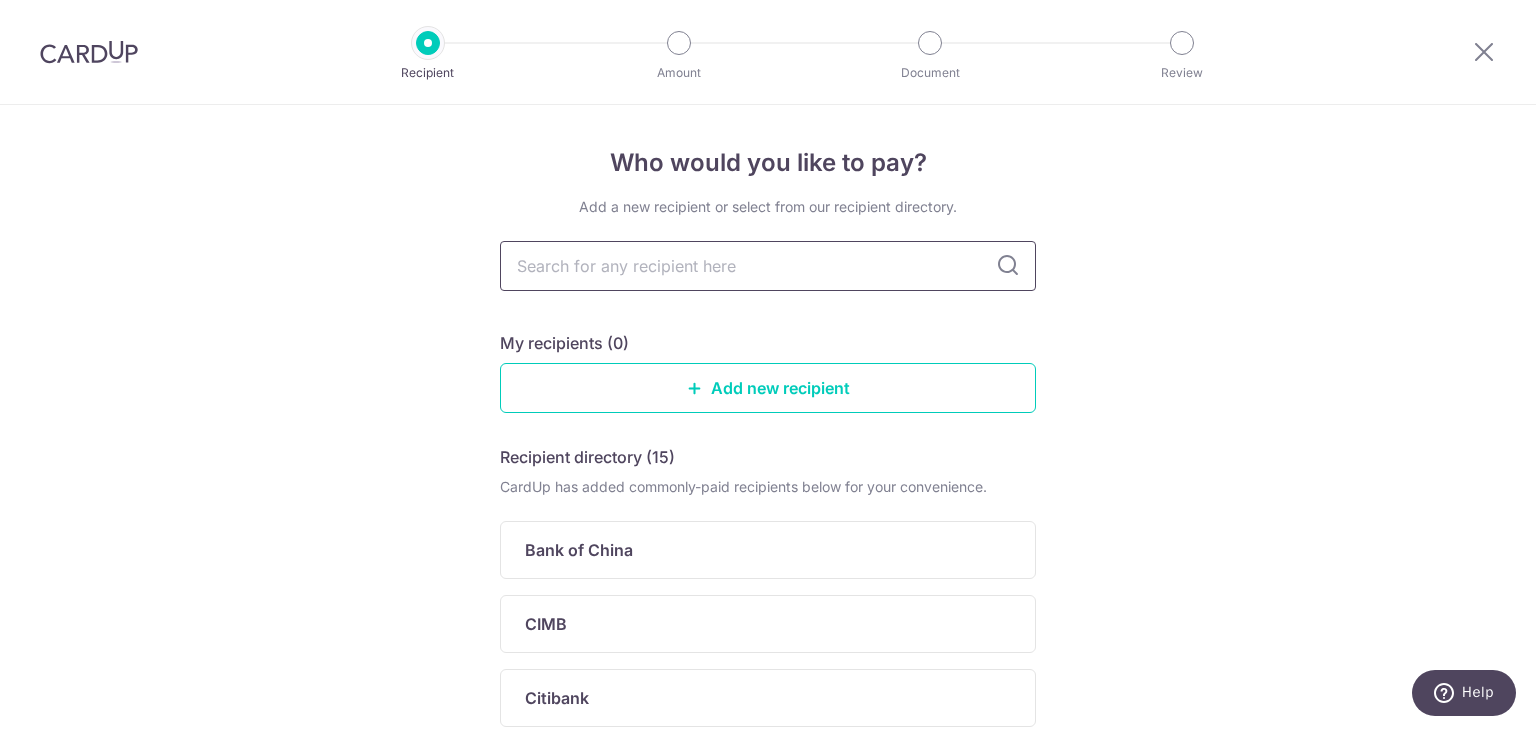 click at bounding box center (768, 266) 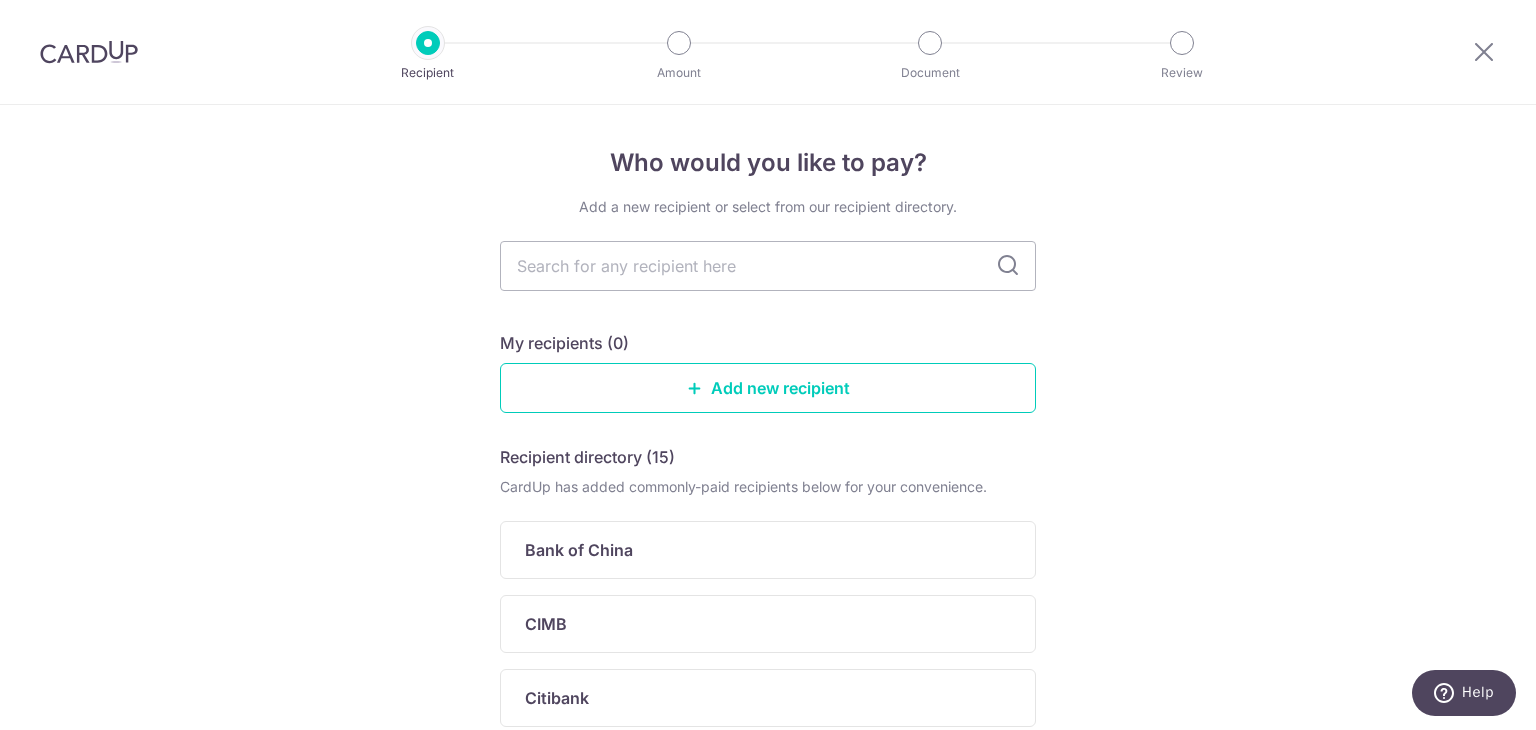 drag, startPoint x: 1115, startPoint y: 513, endPoint x: 1128, endPoint y: 497, distance: 20.615528 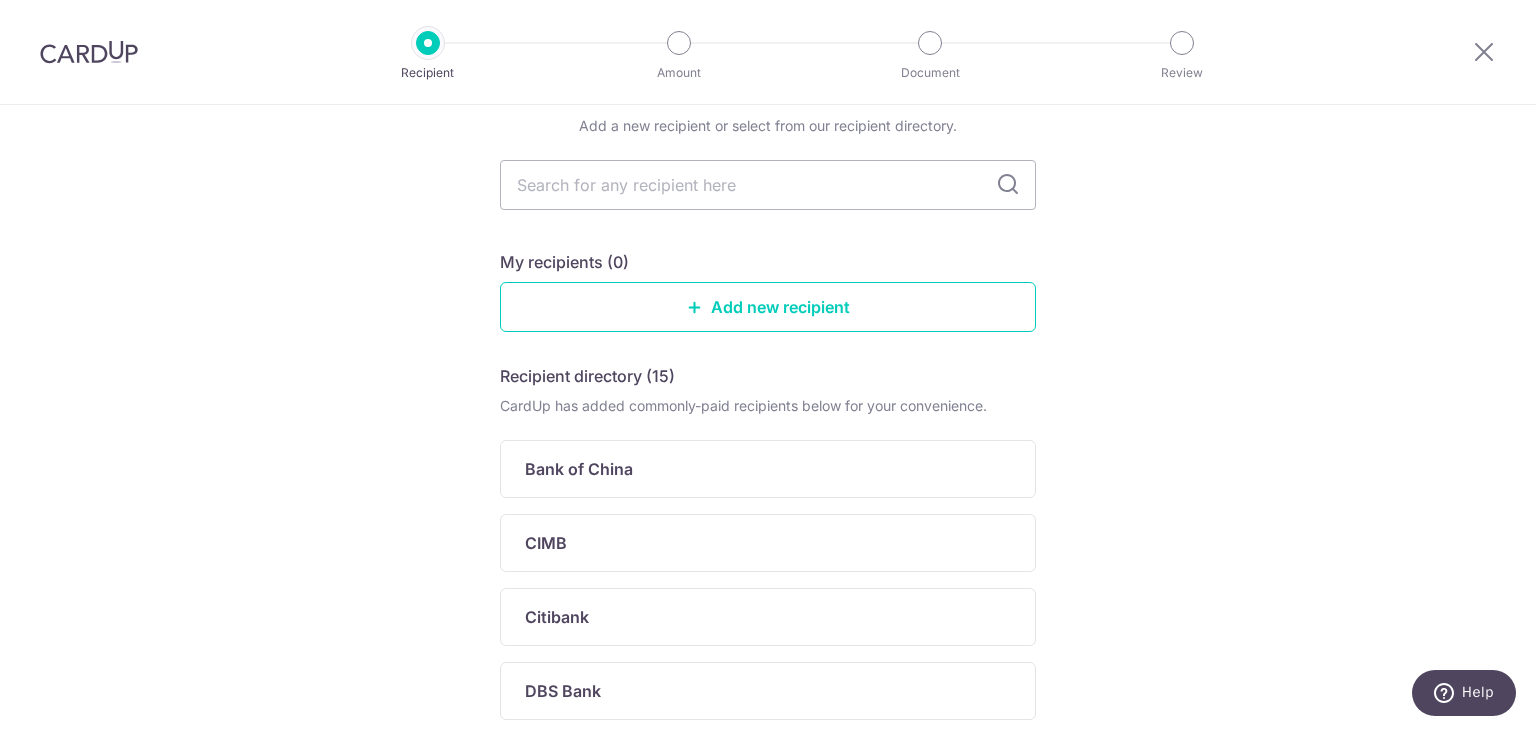 scroll, scrollTop: 200, scrollLeft: 0, axis: vertical 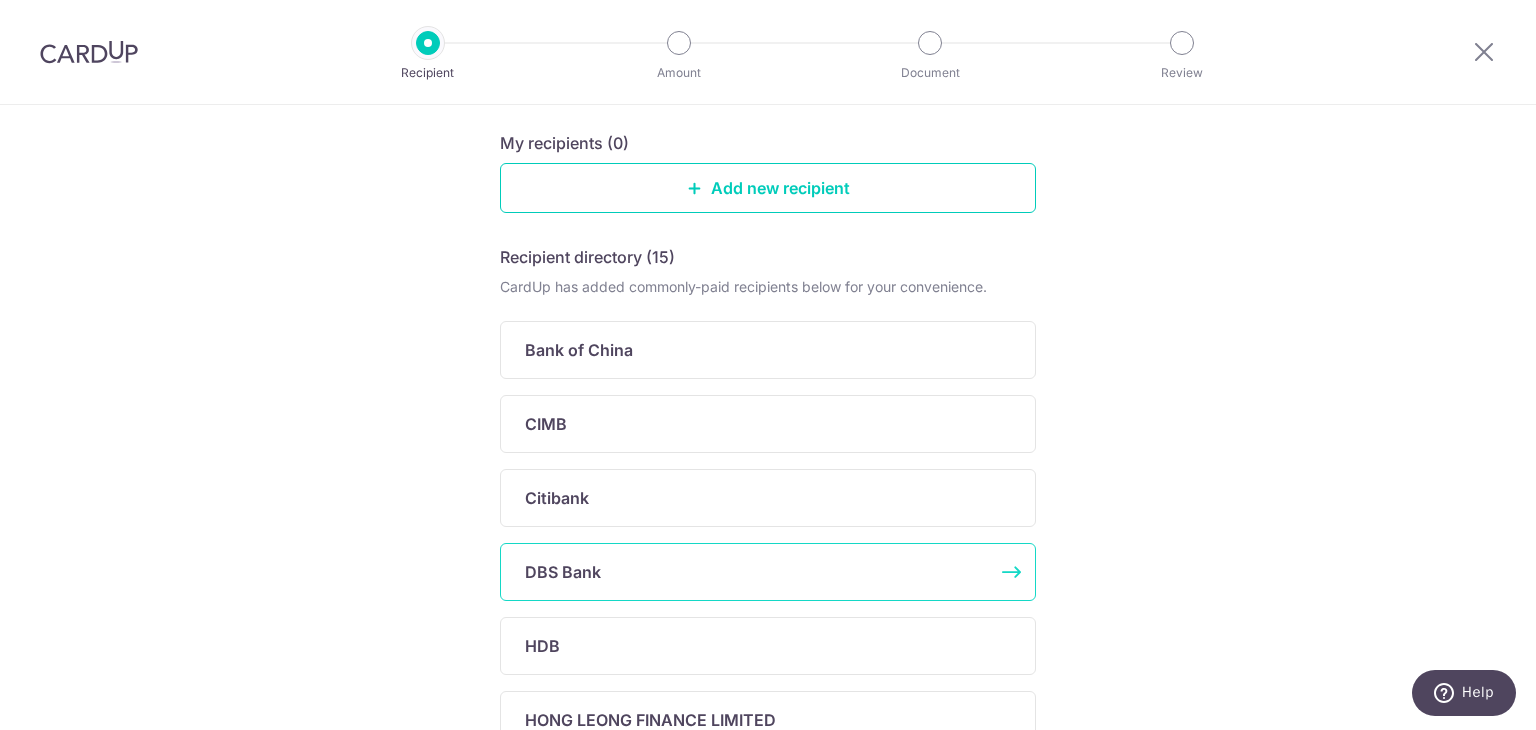 click on "DBS Bank" at bounding box center (756, 572) 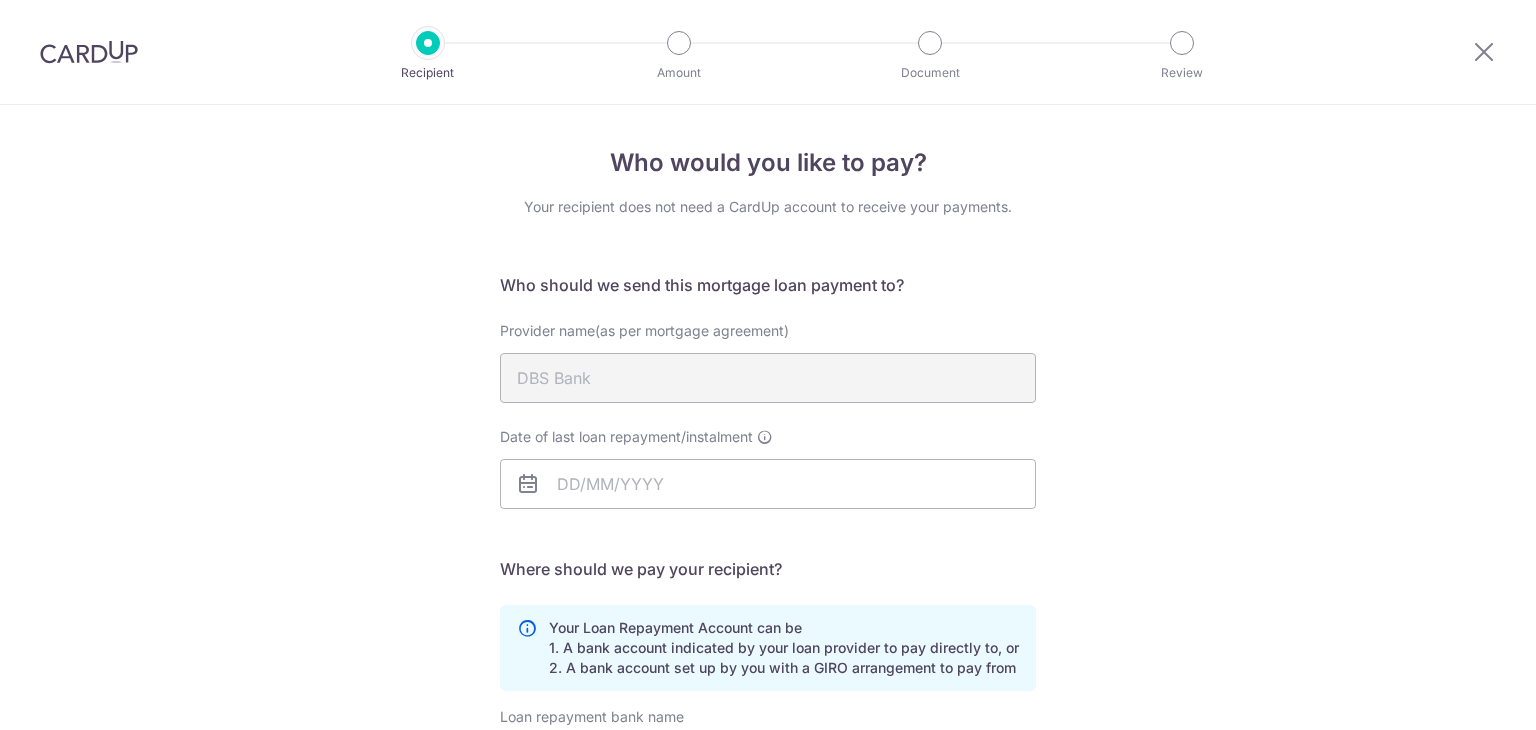 scroll, scrollTop: 0, scrollLeft: 0, axis: both 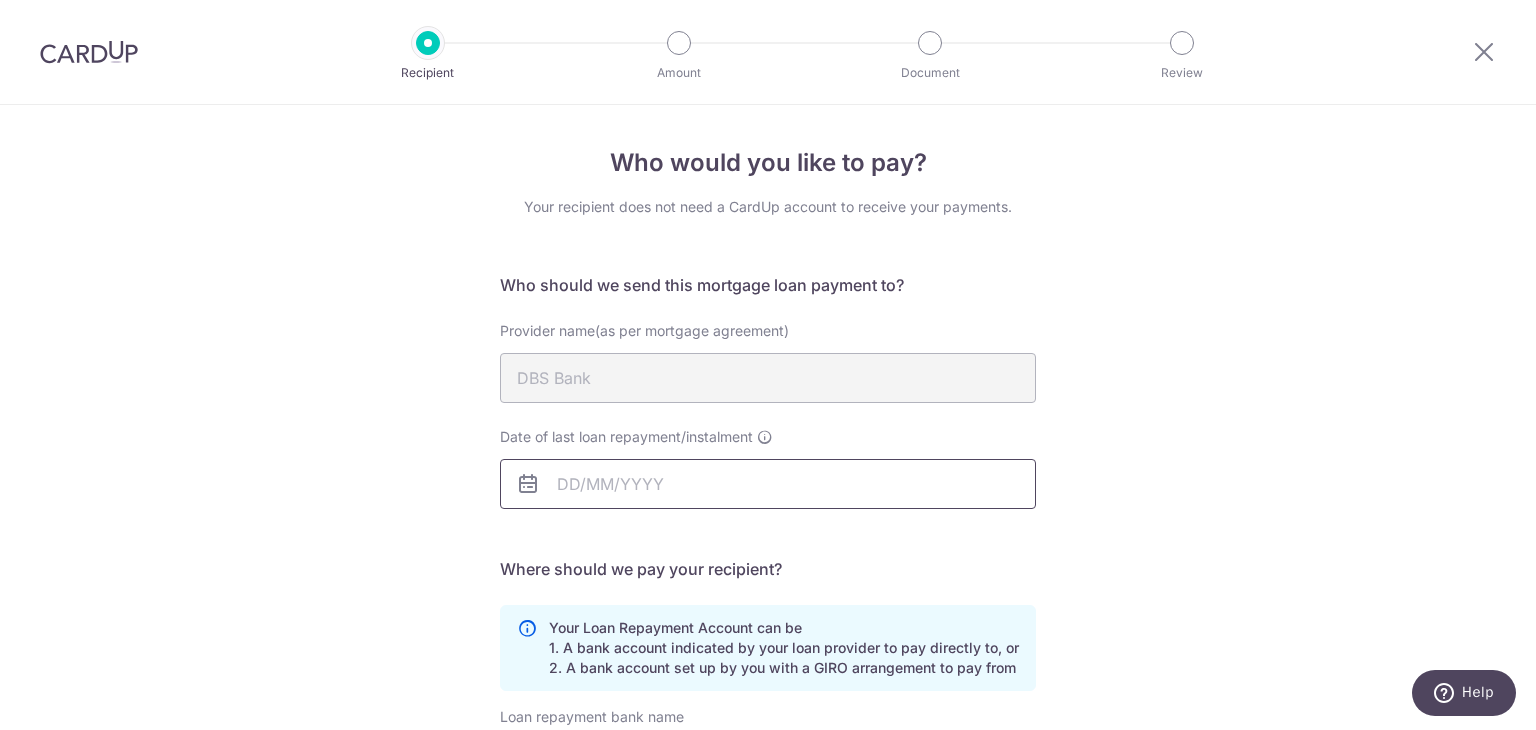 click on "Date of last loan repayment/instalment" at bounding box center [768, 484] 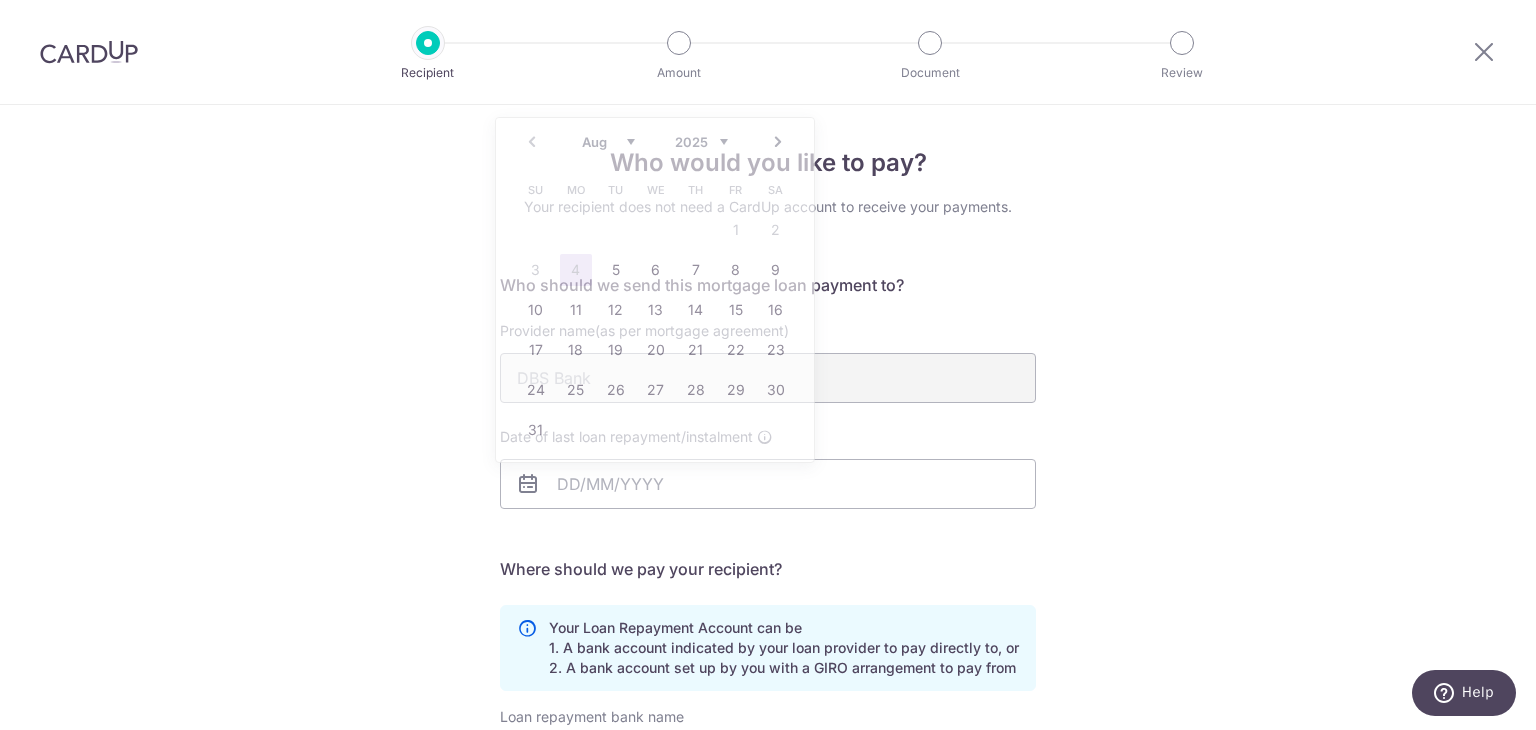 drag, startPoint x: 1125, startPoint y: 430, endPoint x: 1155, endPoint y: 440, distance: 31.622776 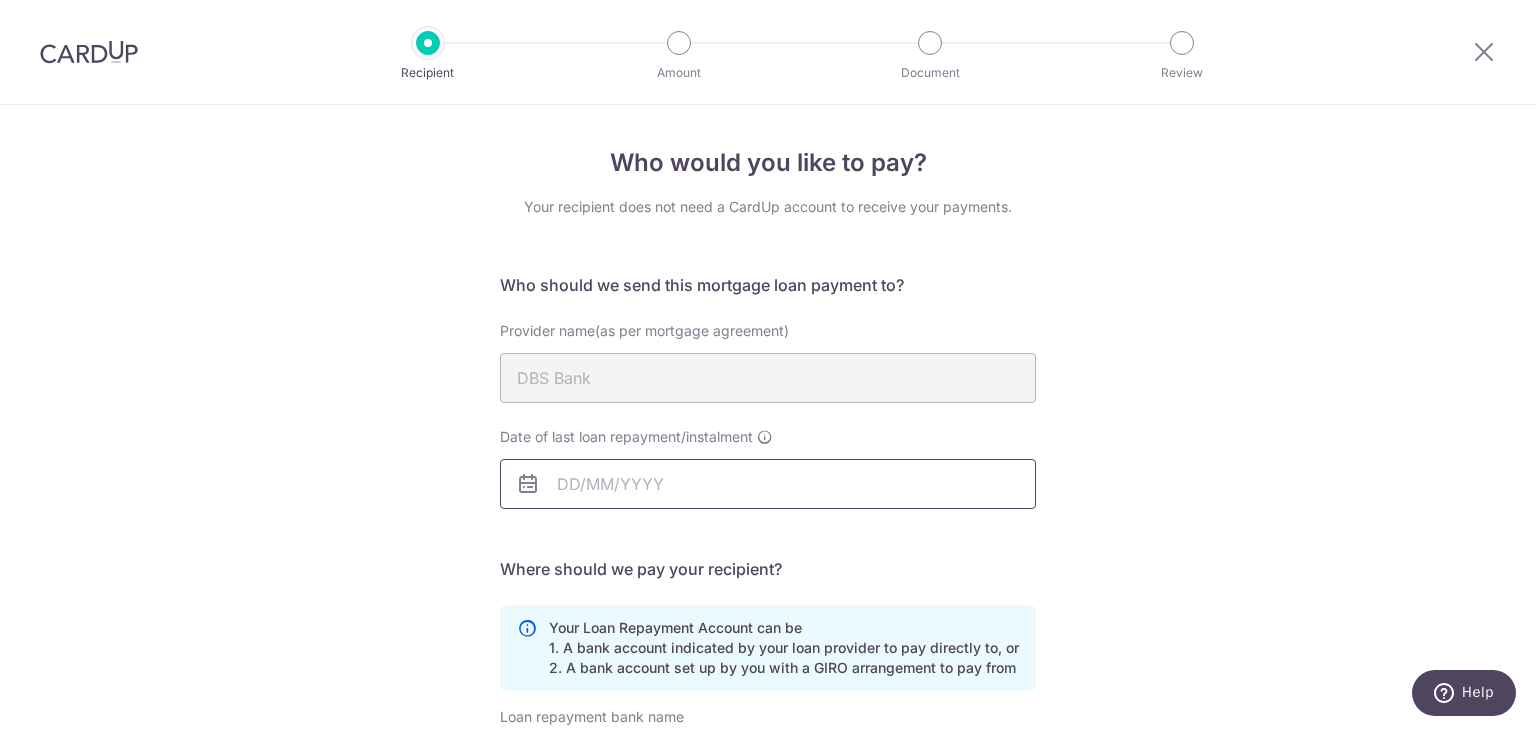 click on "Date of last loan repayment/instalment" at bounding box center [768, 484] 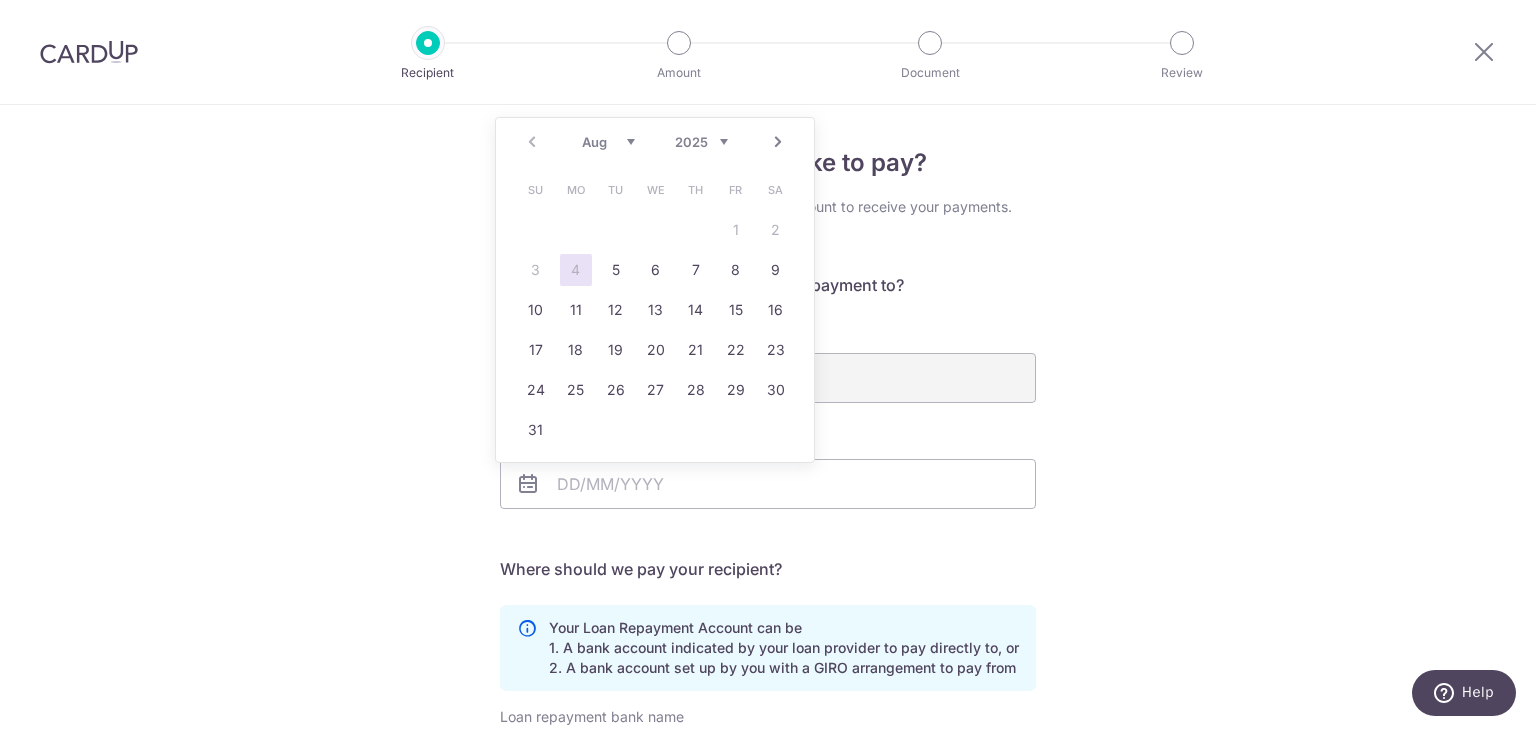 click on "Next" at bounding box center [778, 142] 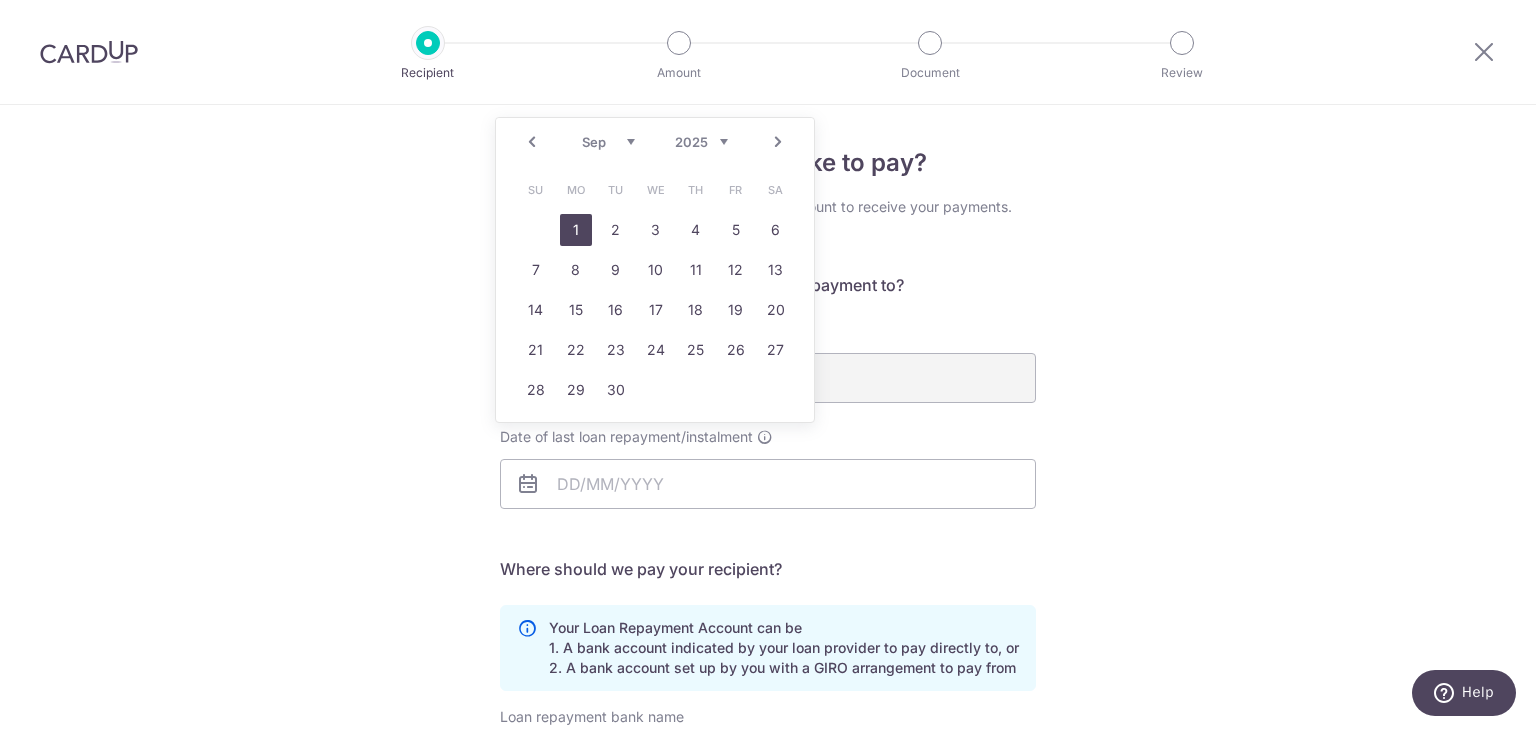 click on "1" at bounding box center (576, 230) 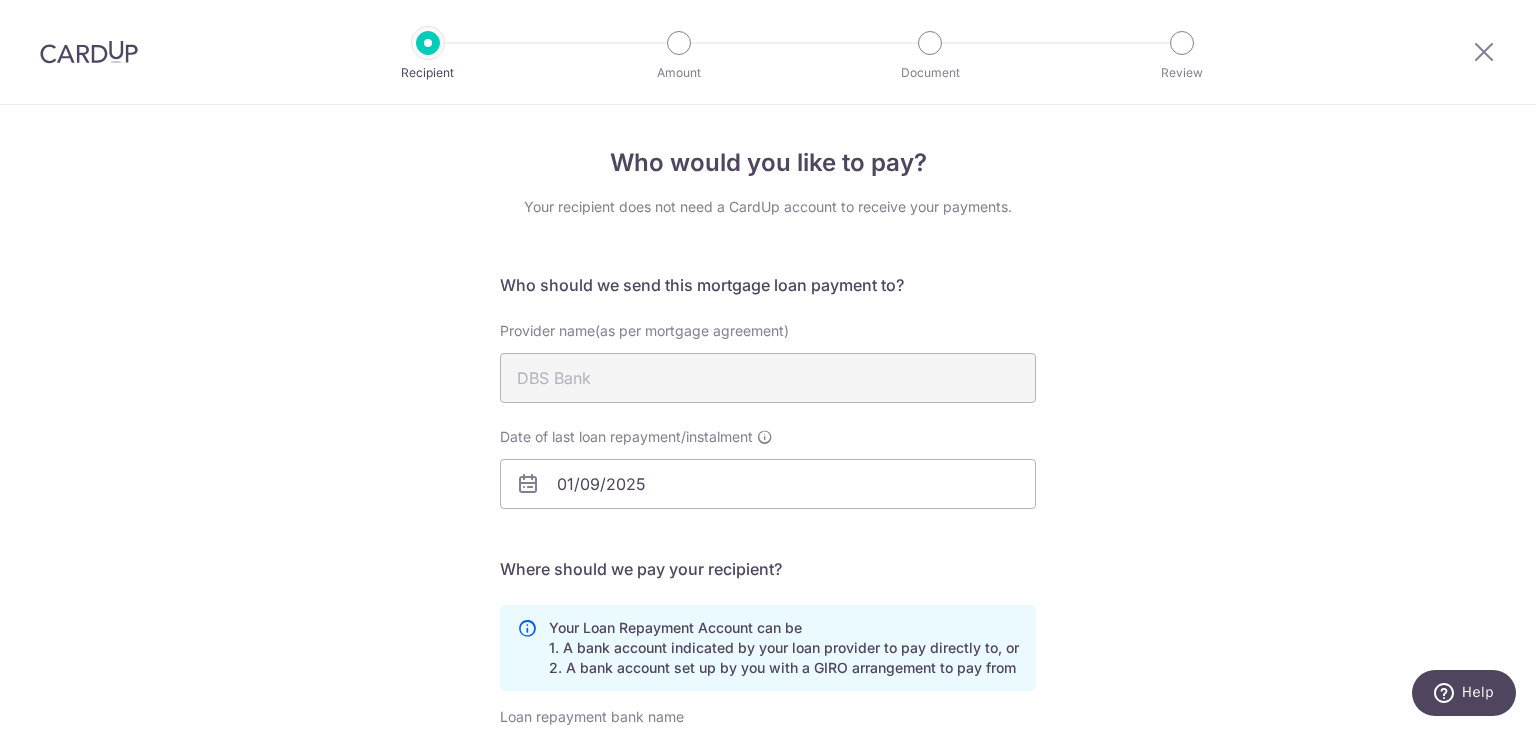 click on "Telephone" at bounding box center (768, 601) 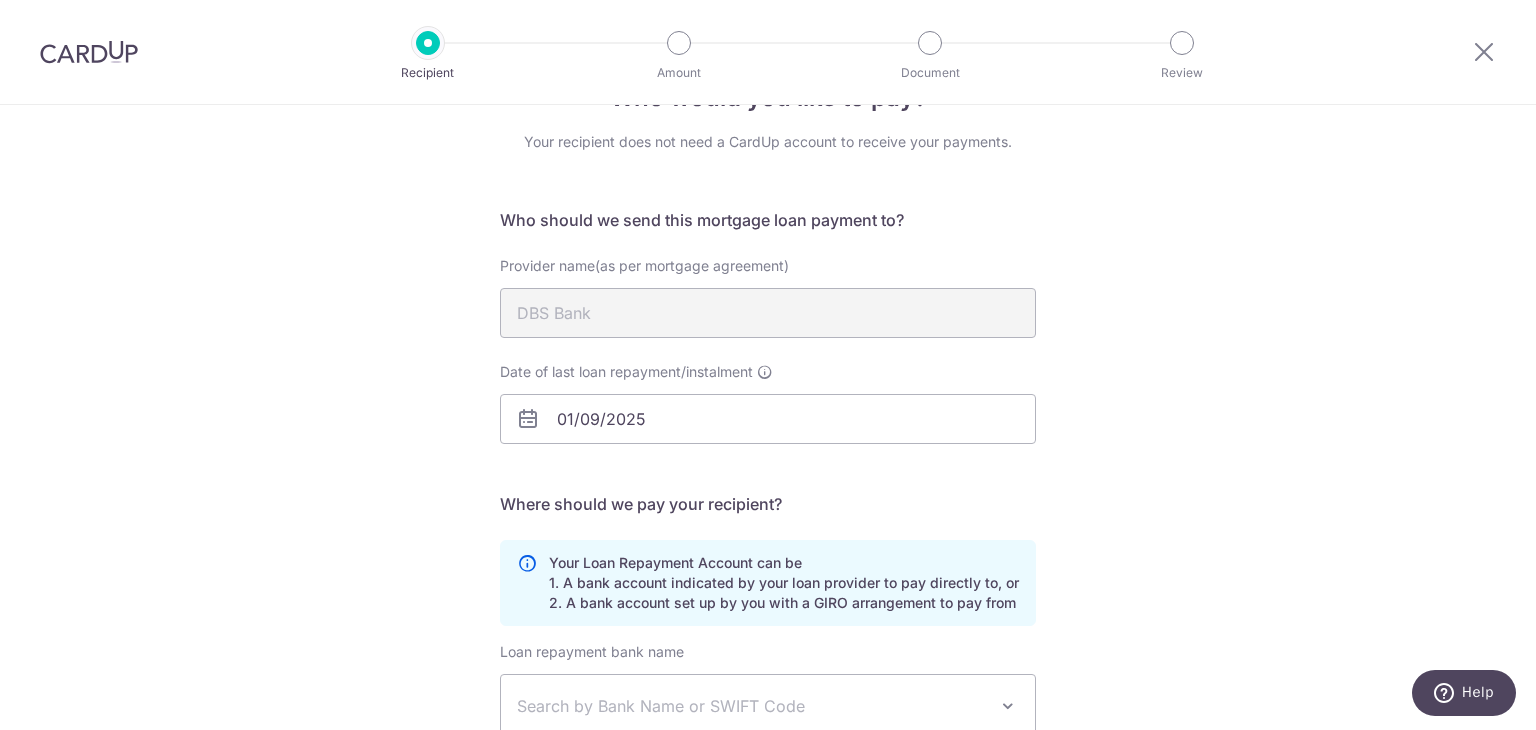 scroll, scrollTop: 100, scrollLeft: 0, axis: vertical 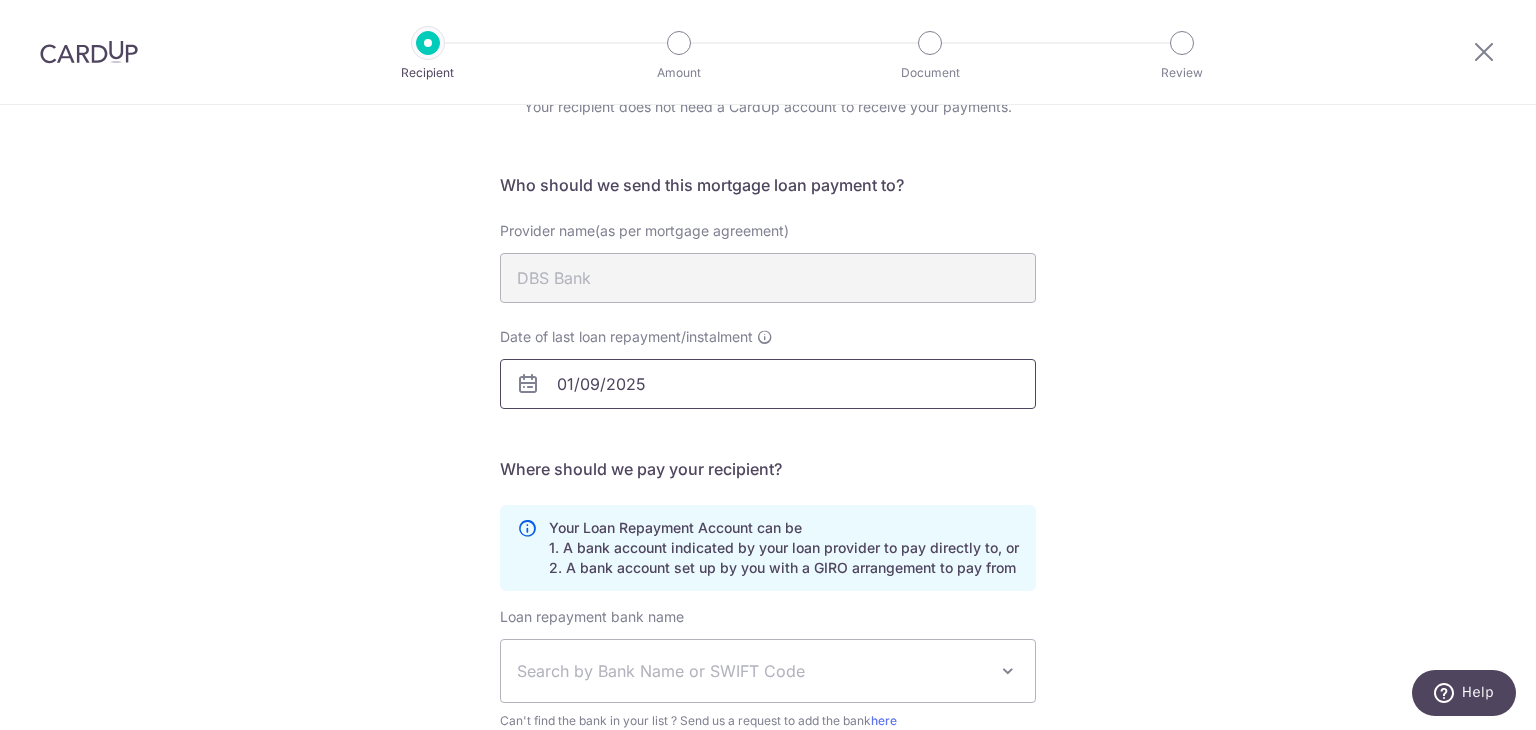 click on "01/09/2025" at bounding box center (768, 384) 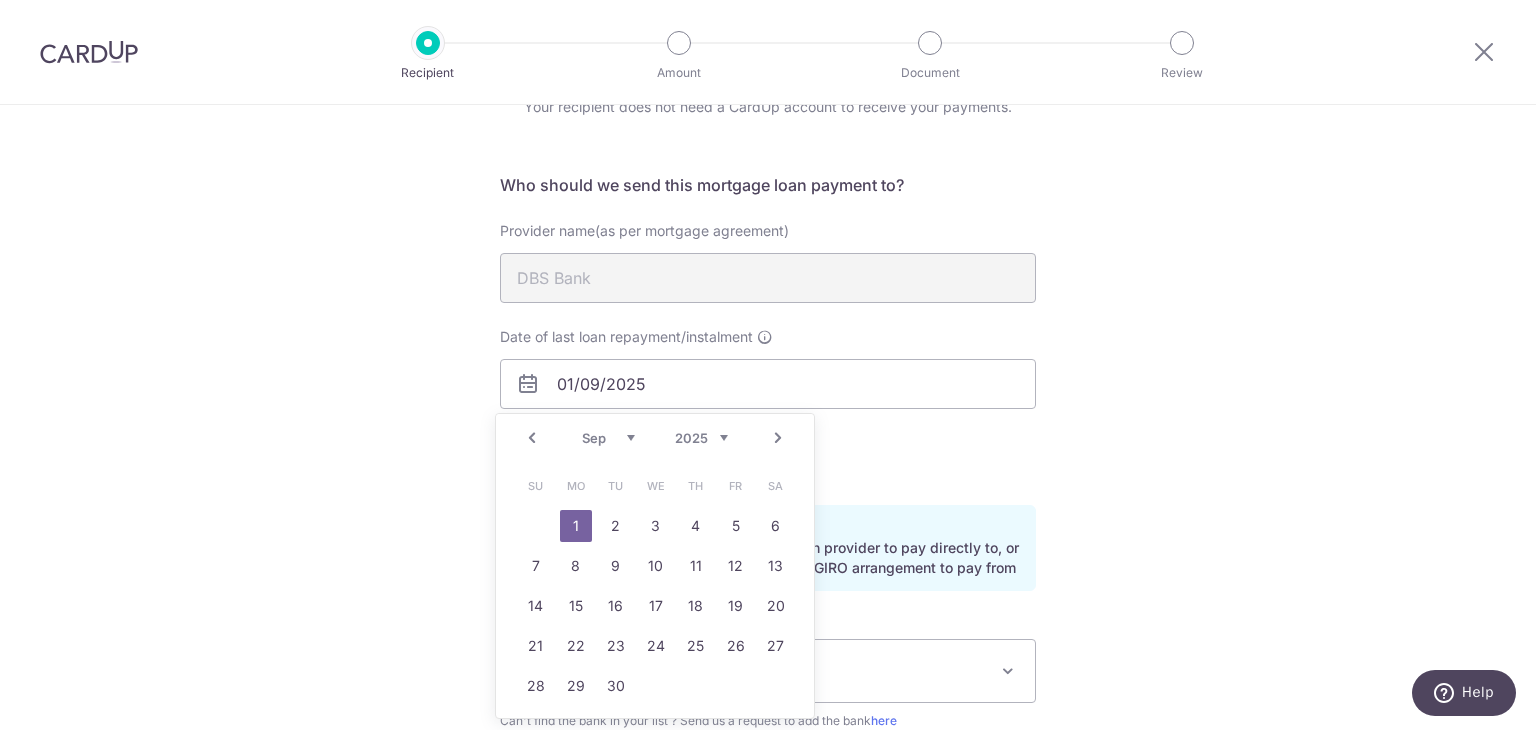 click on "Telephone" at bounding box center [768, 501] 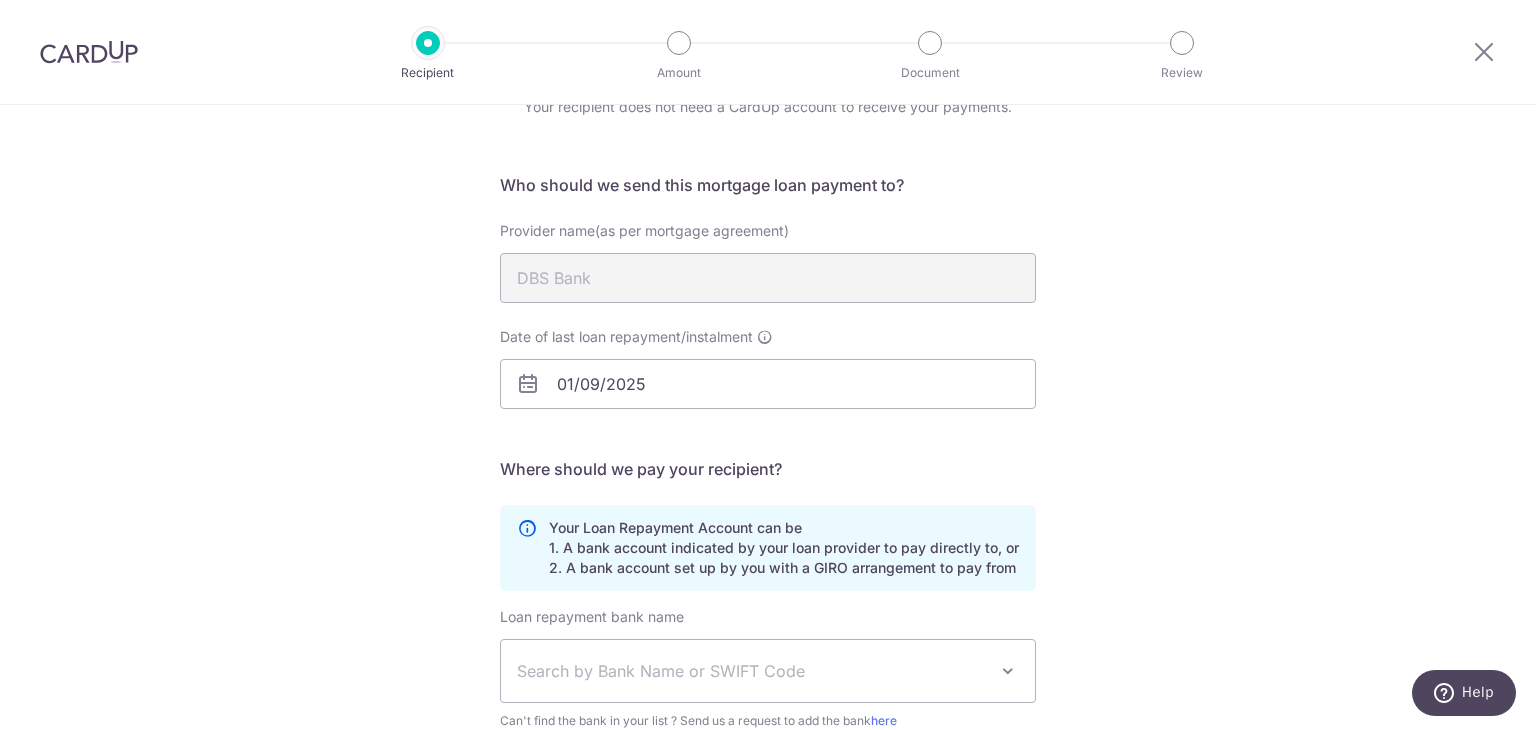 scroll, scrollTop: 0, scrollLeft: 0, axis: both 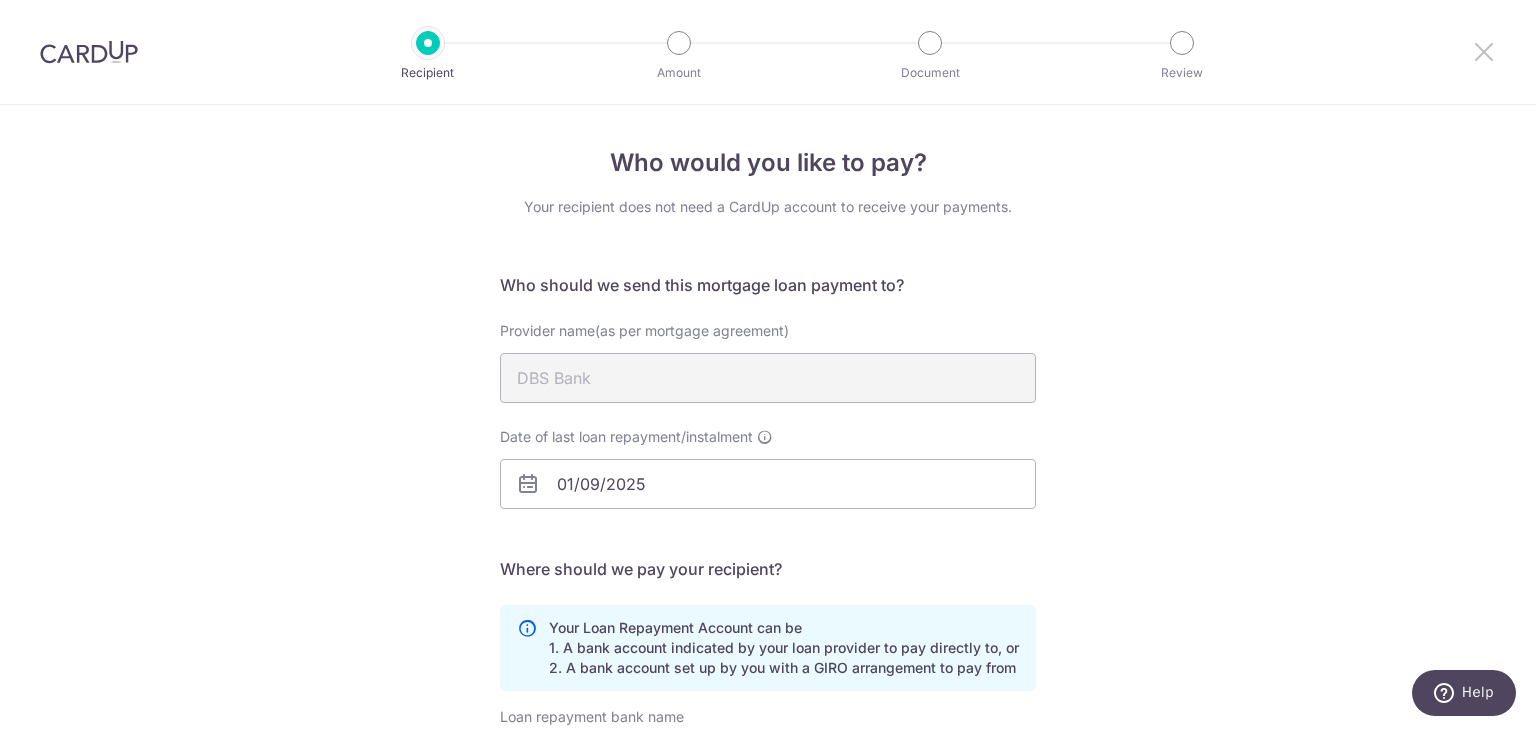 click at bounding box center [1484, 51] 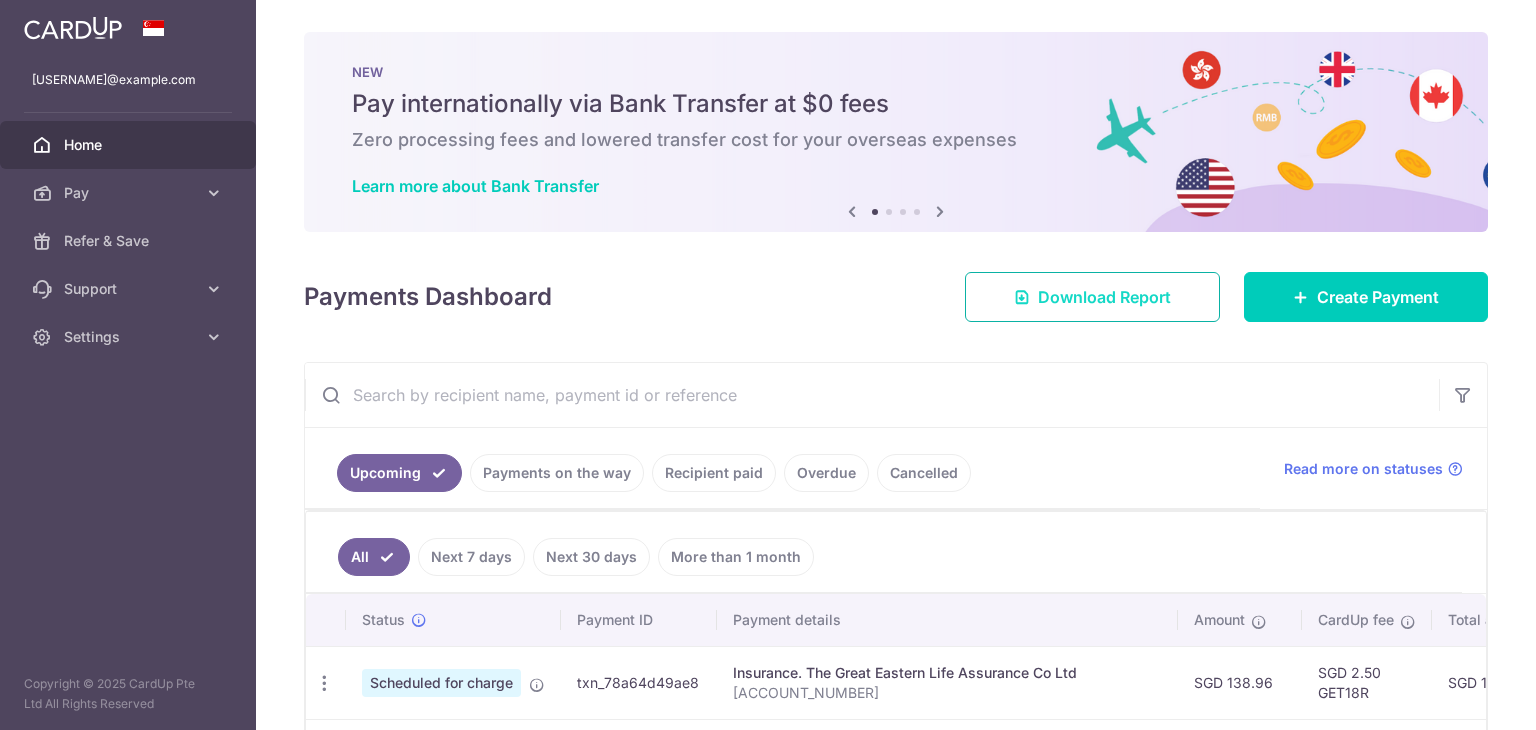scroll, scrollTop: 0, scrollLeft: 0, axis: both 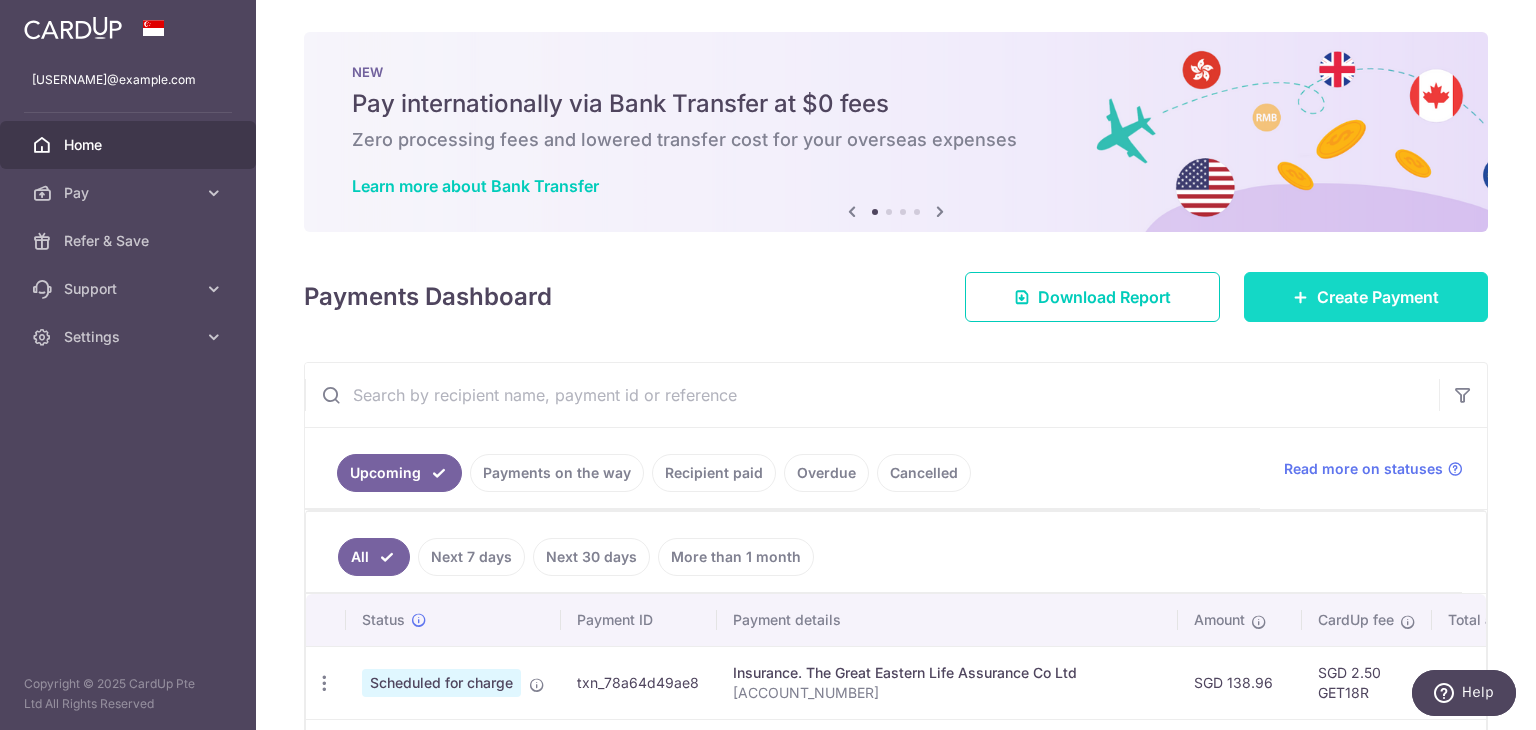 click on "Create Payment" at bounding box center [1366, 297] 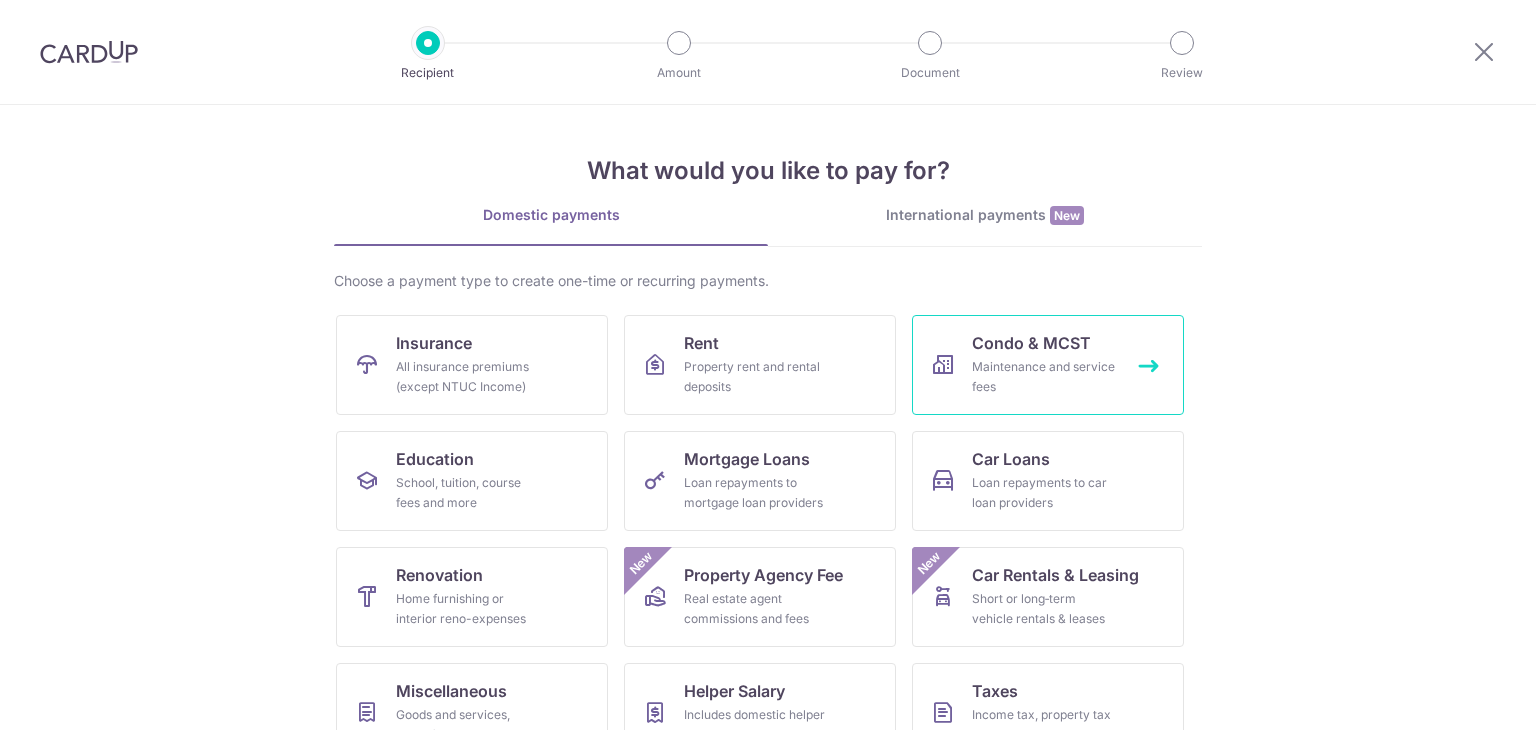scroll, scrollTop: 0, scrollLeft: 0, axis: both 